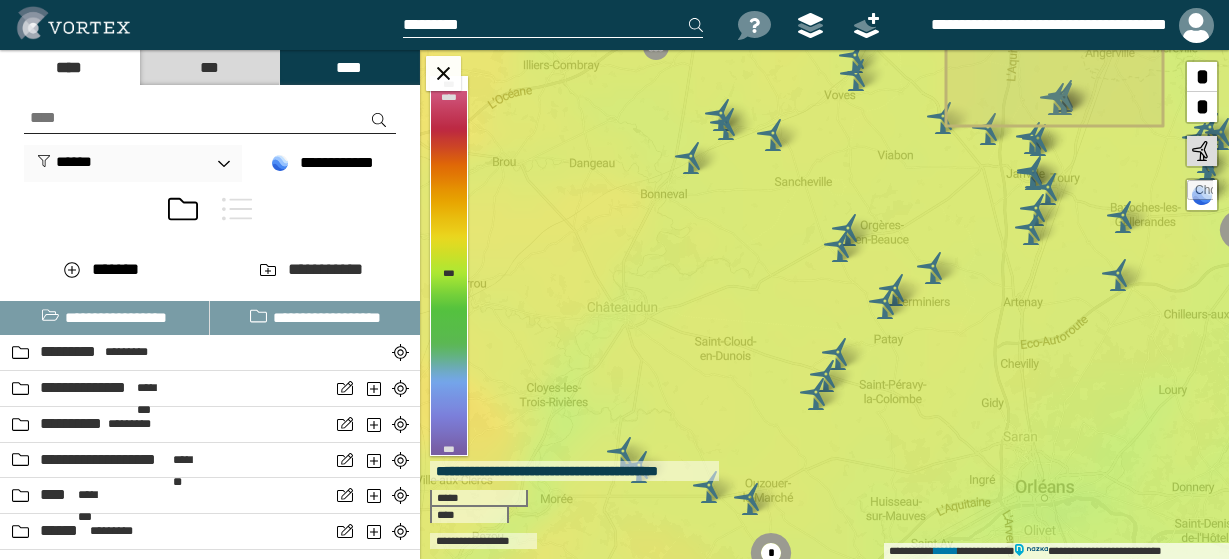 scroll, scrollTop: 0, scrollLeft: 0, axis: both 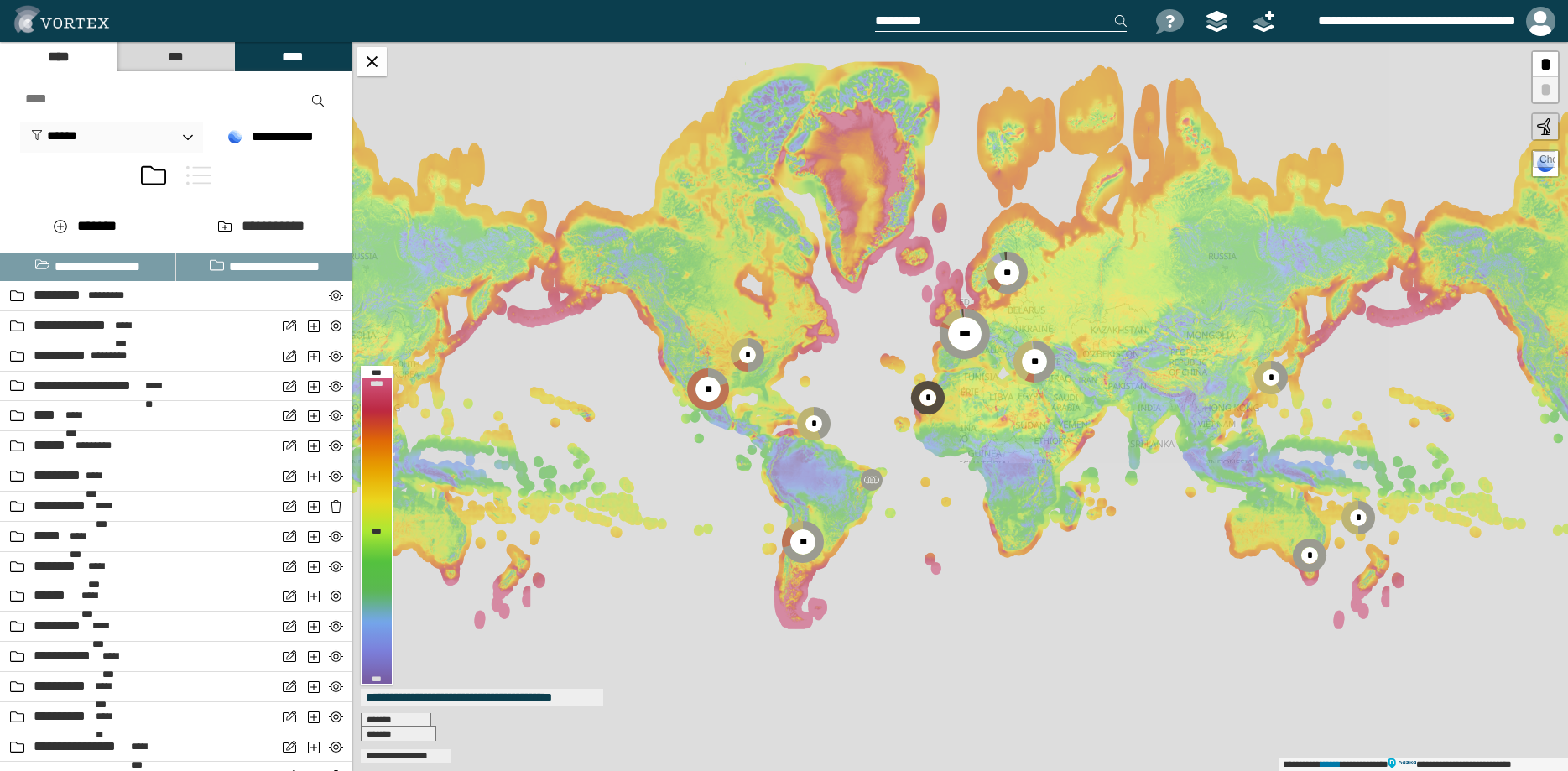 click at bounding box center (1001, 21) 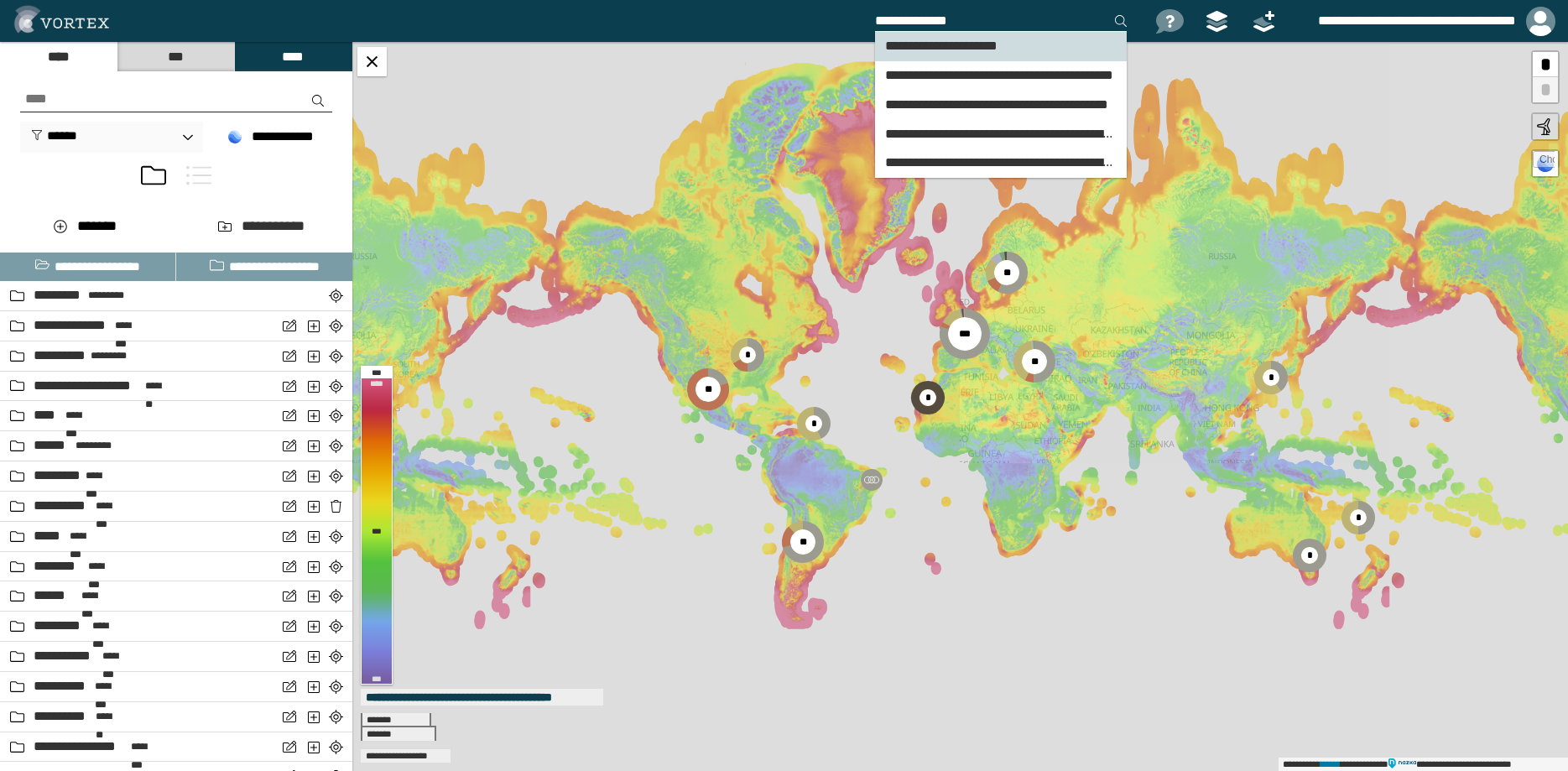 type on "**********" 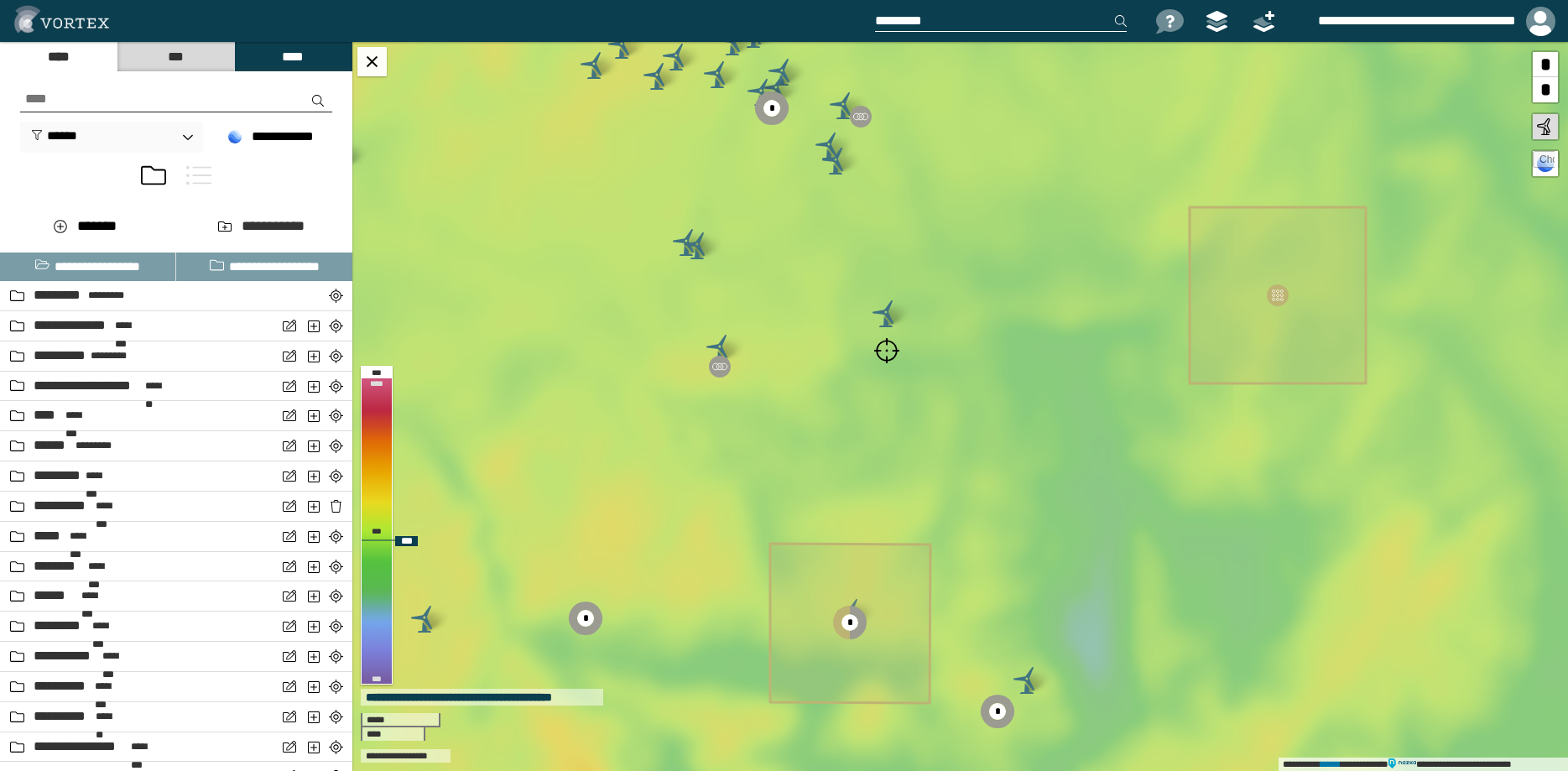 drag, startPoint x: 1021, startPoint y: 466, endPoint x: 932, endPoint y: 418, distance: 101.11874 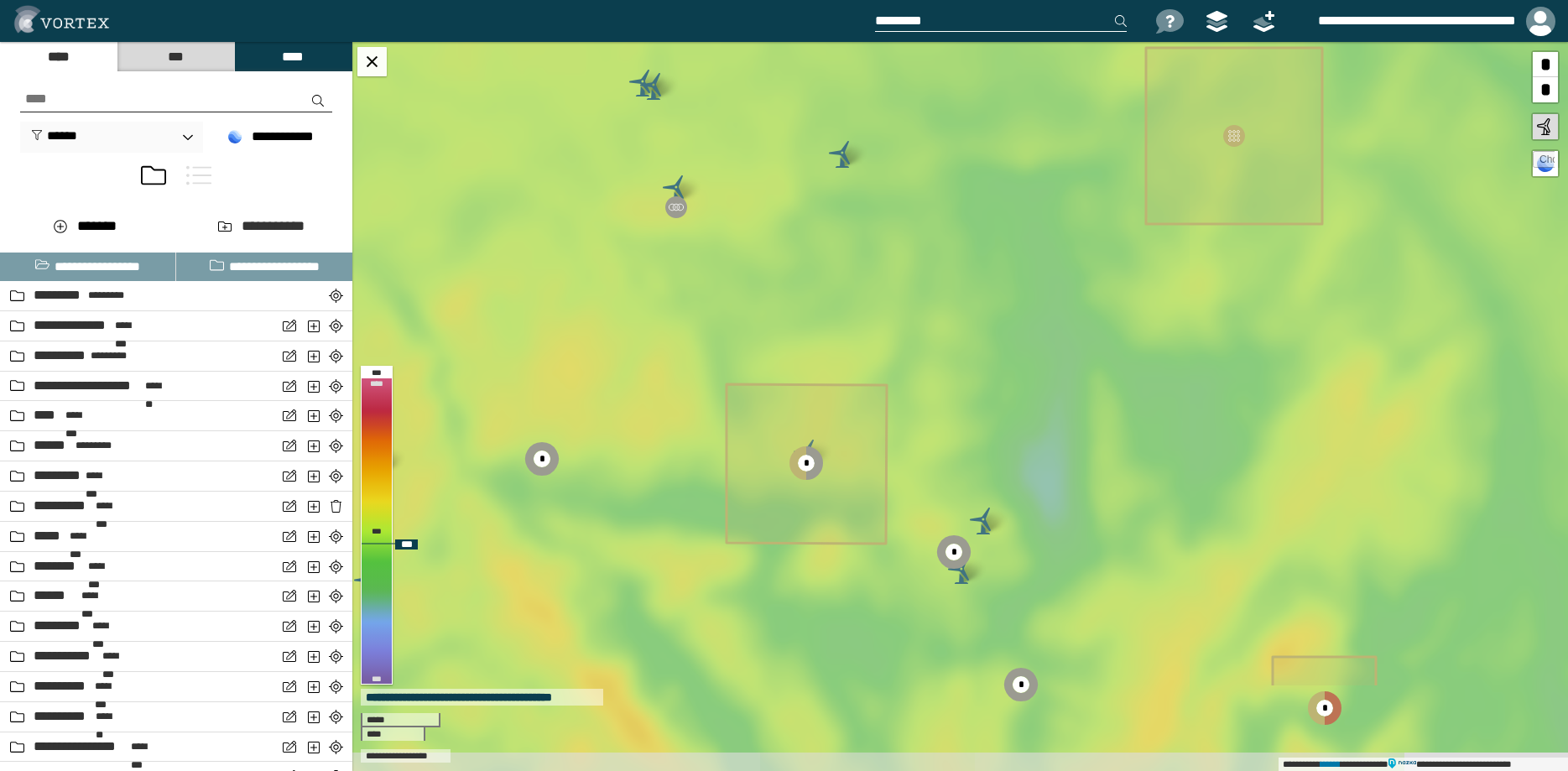 drag, startPoint x: 960, startPoint y: 469, endPoint x: 925, endPoint y: 339, distance: 134.6291 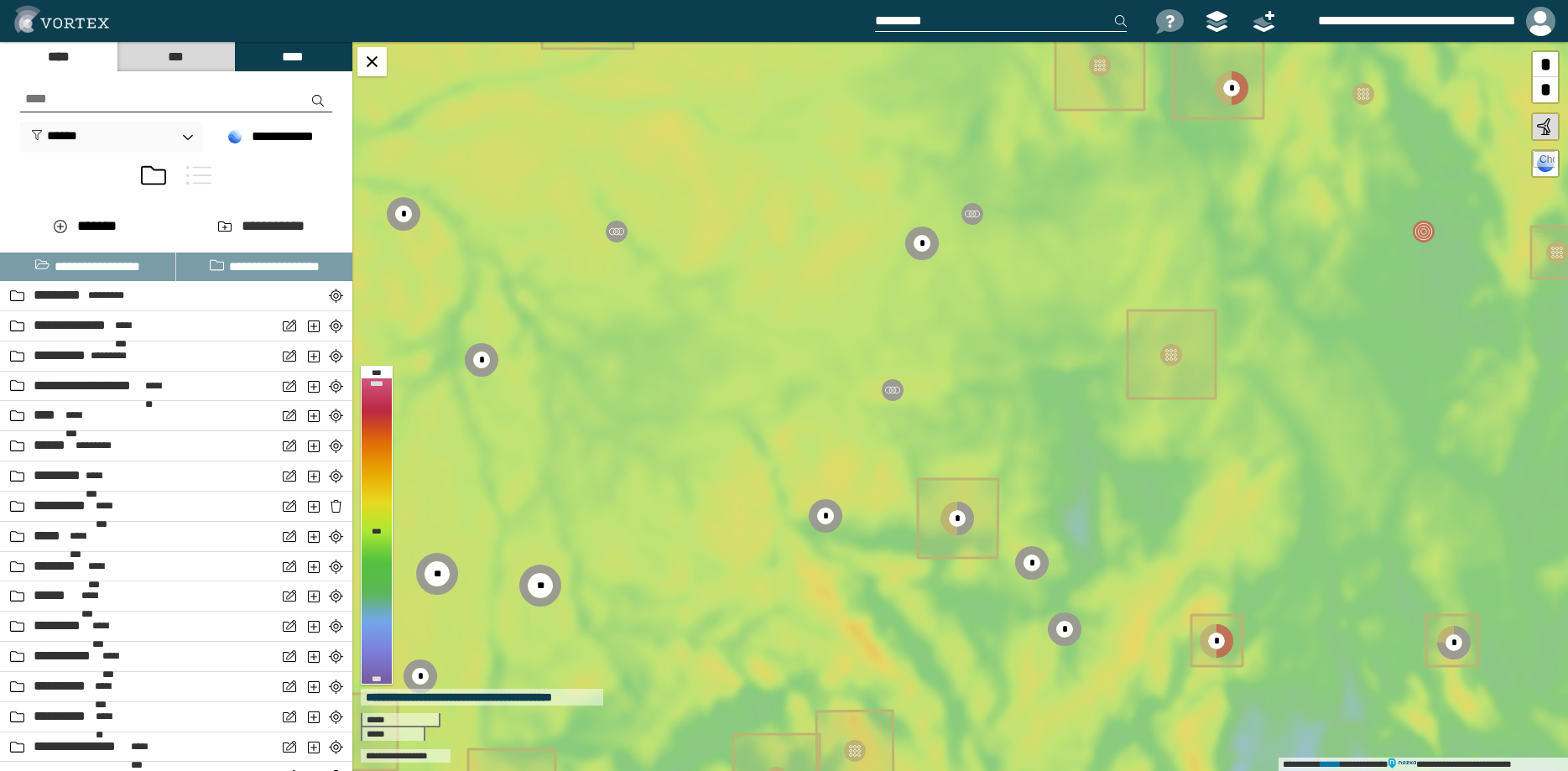 click at bounding box center [199, 175] 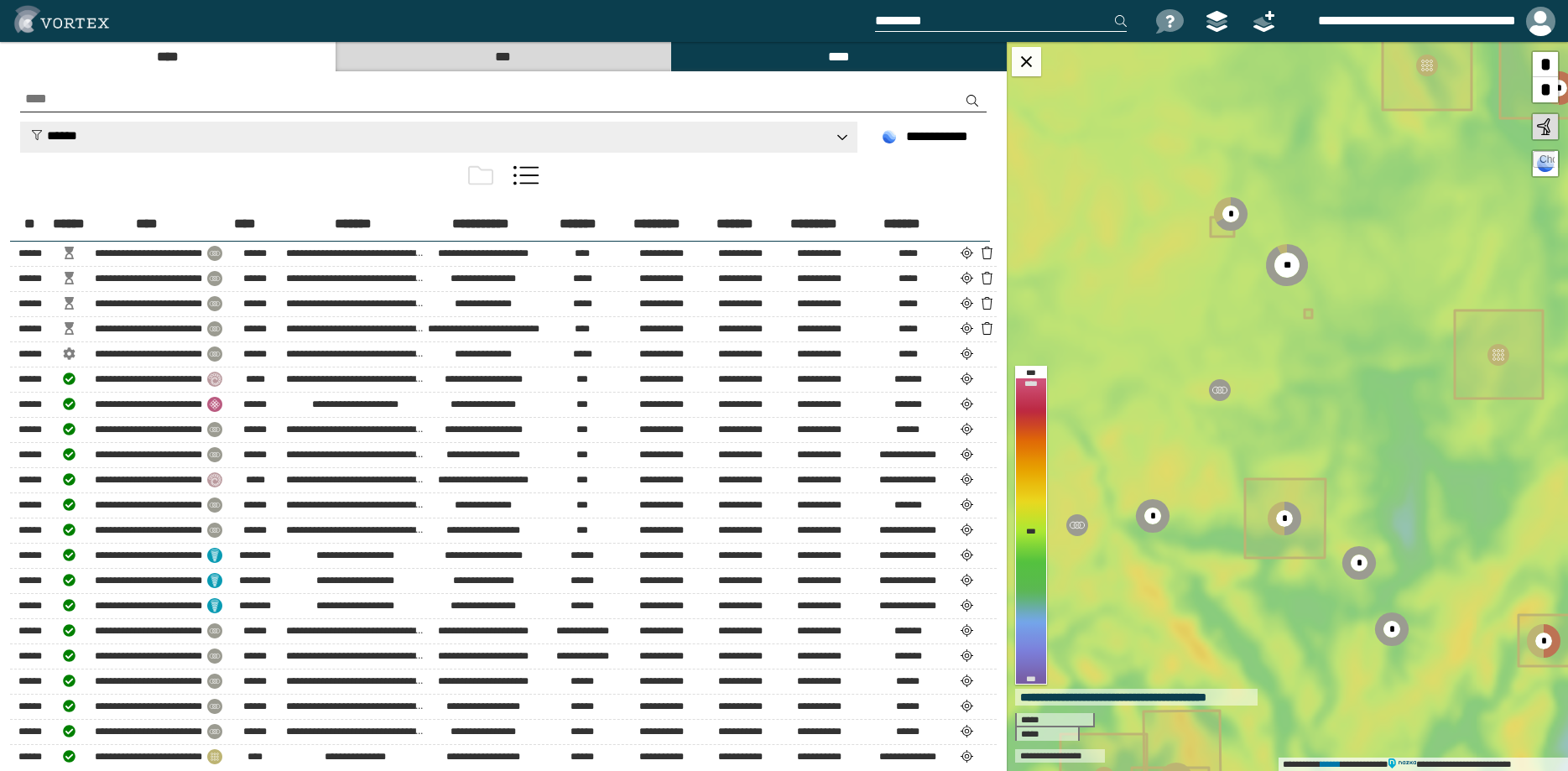 click on "******" at bounding box center (54, 135) 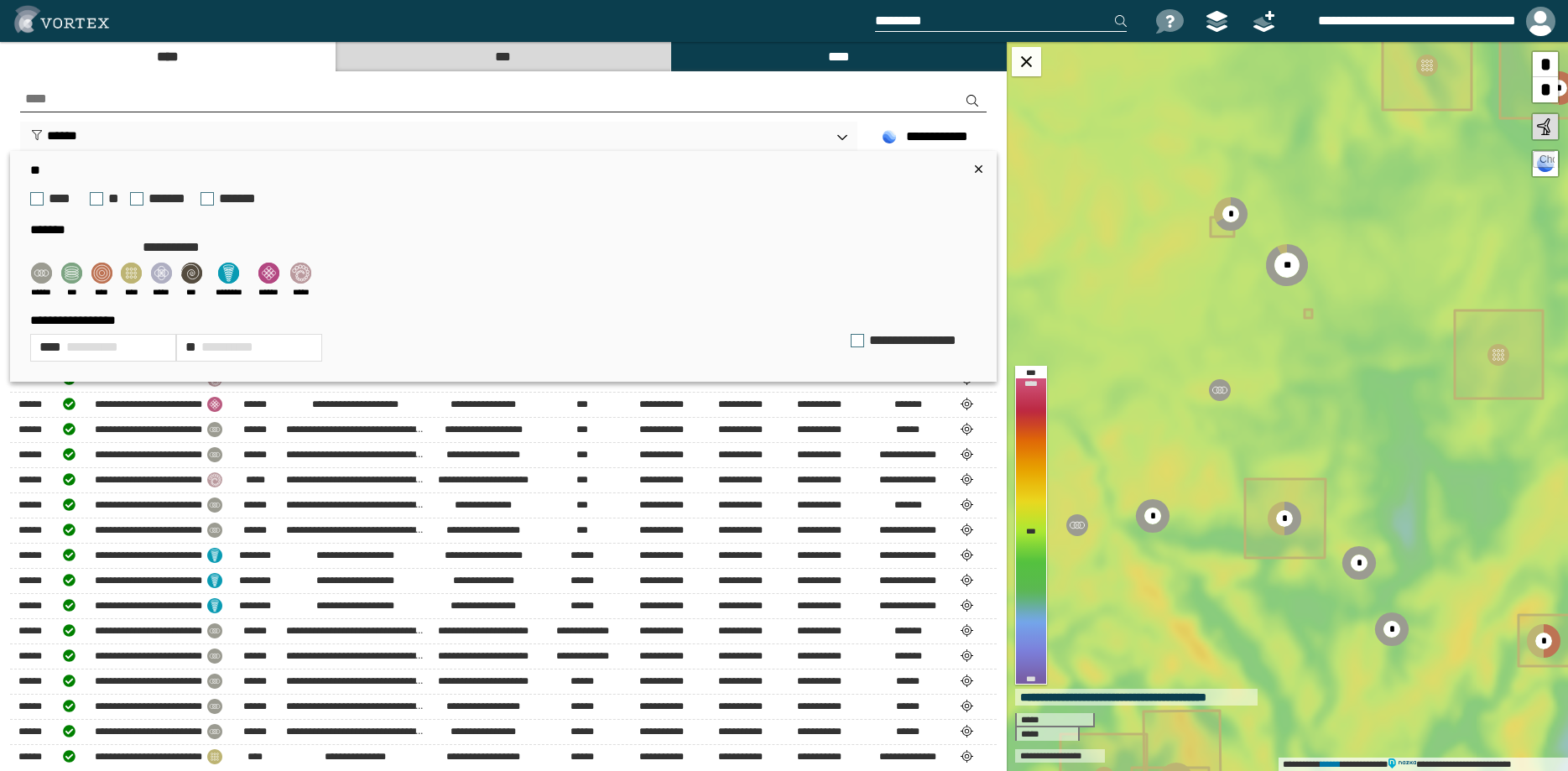 drag, startPoint x: 45, startPoint y: 268, endPoint x: 858, endPoint y: 164, distance: 819.6249 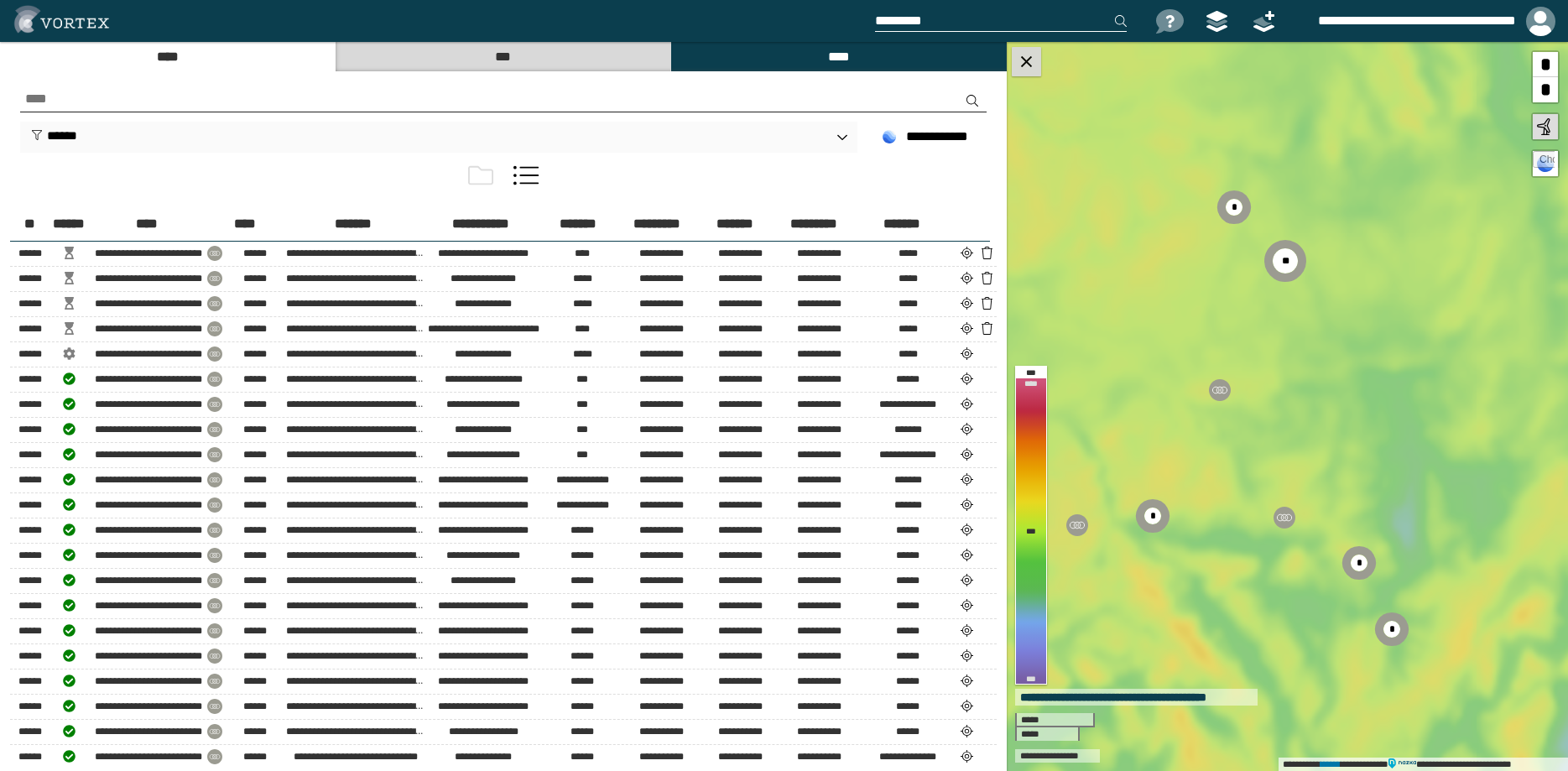 click at bounding box center [1026, 61] 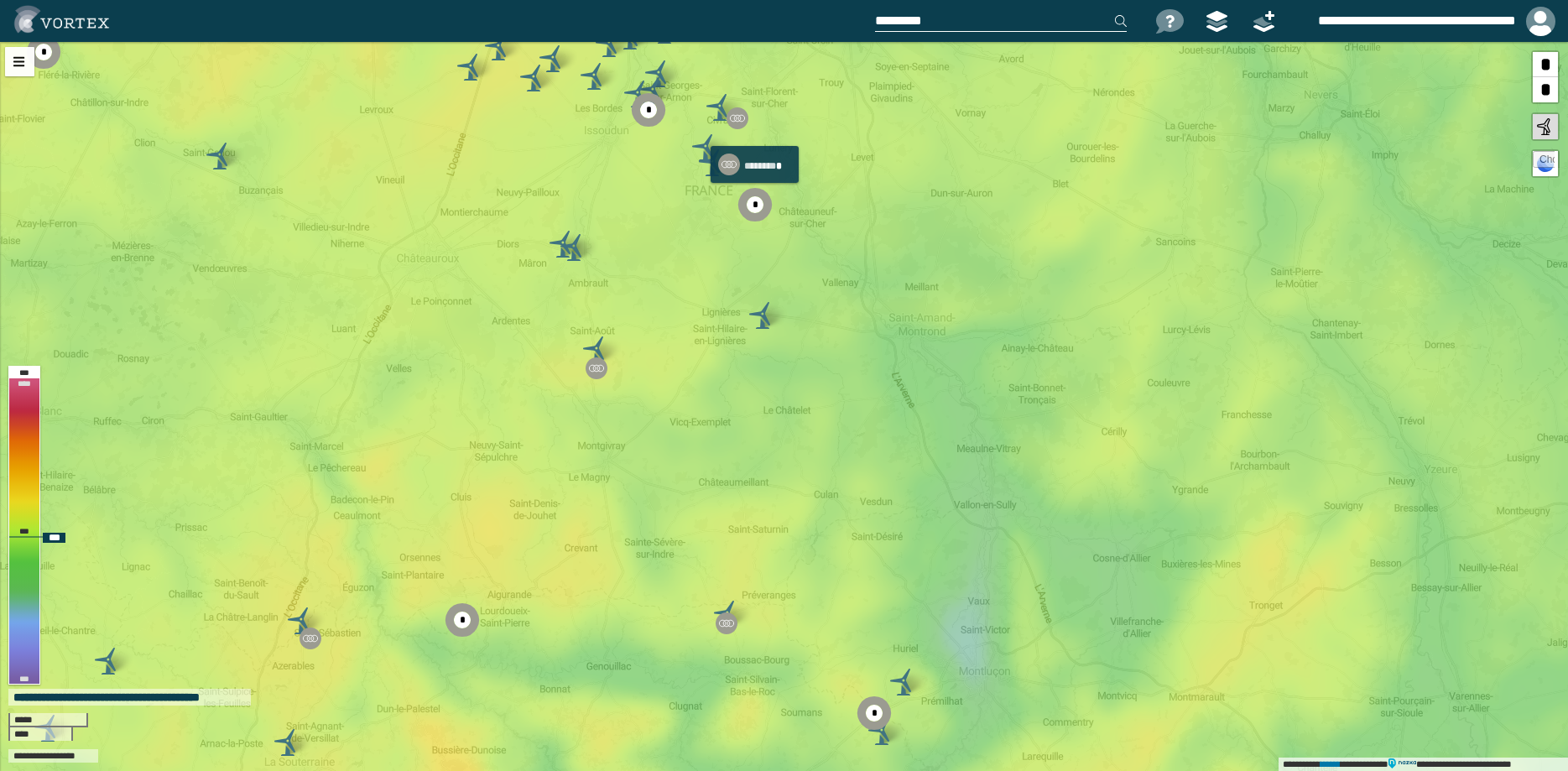 click 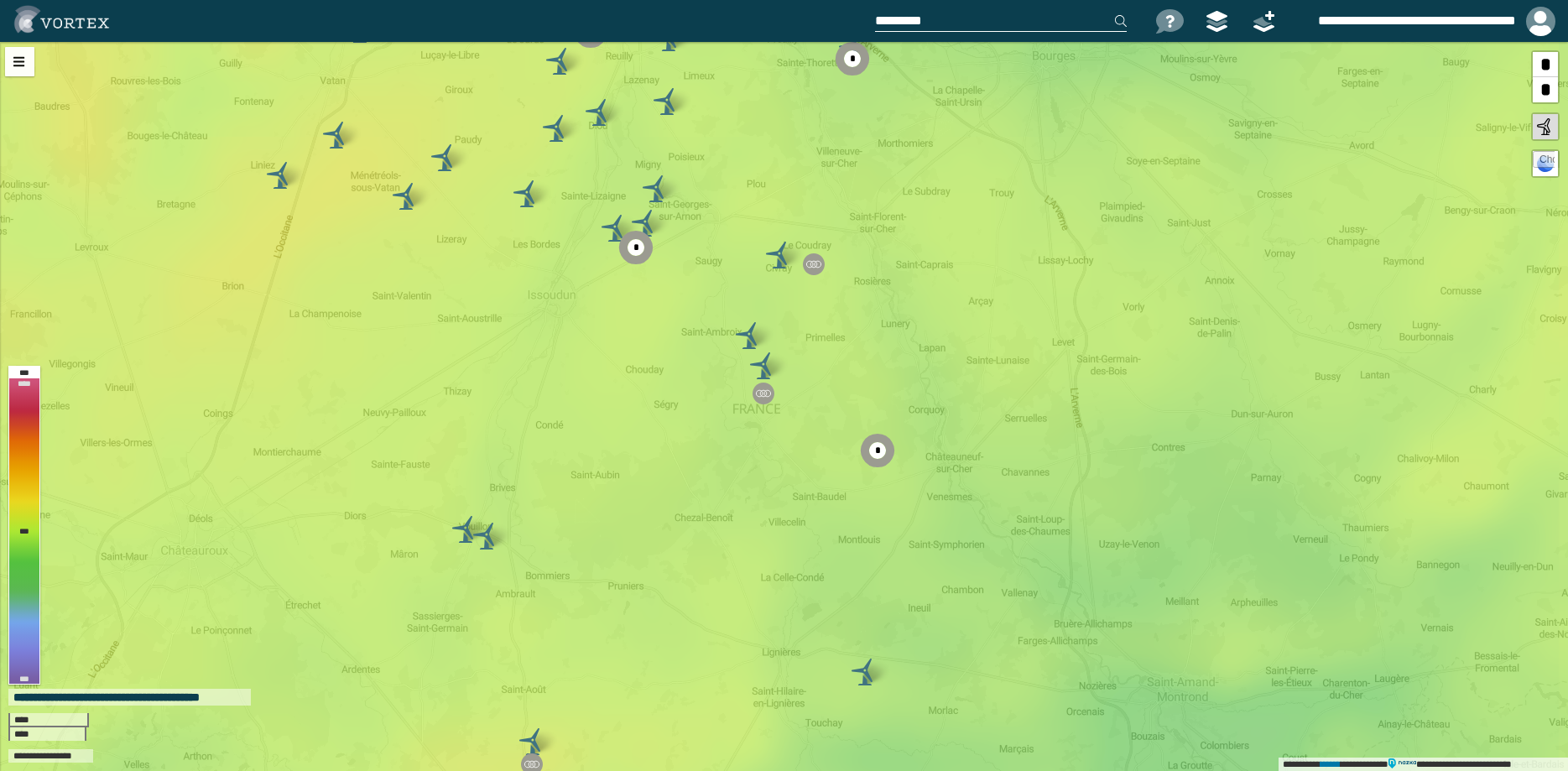 click at bounding box center (1001, 21) 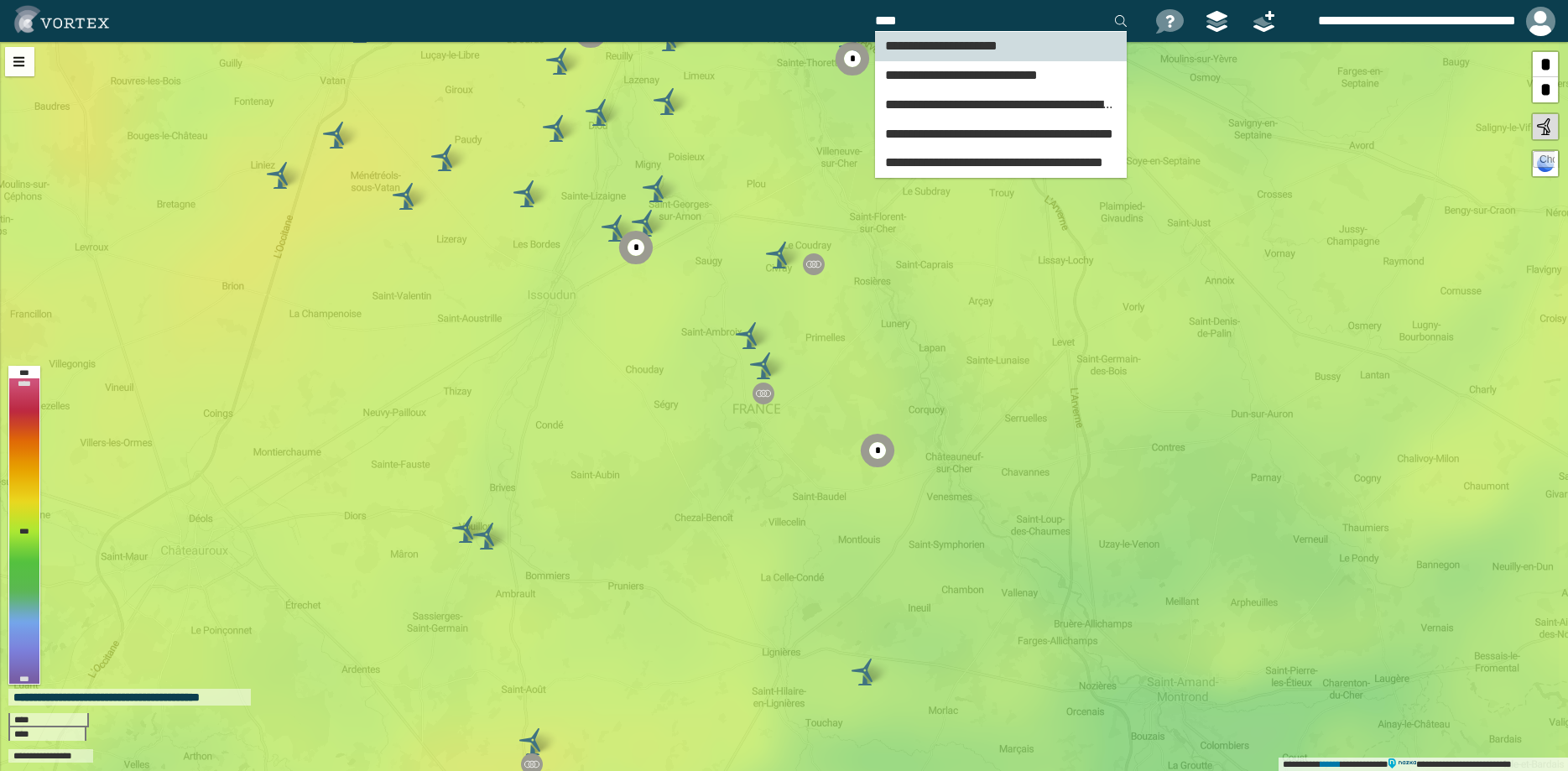 type on "***" 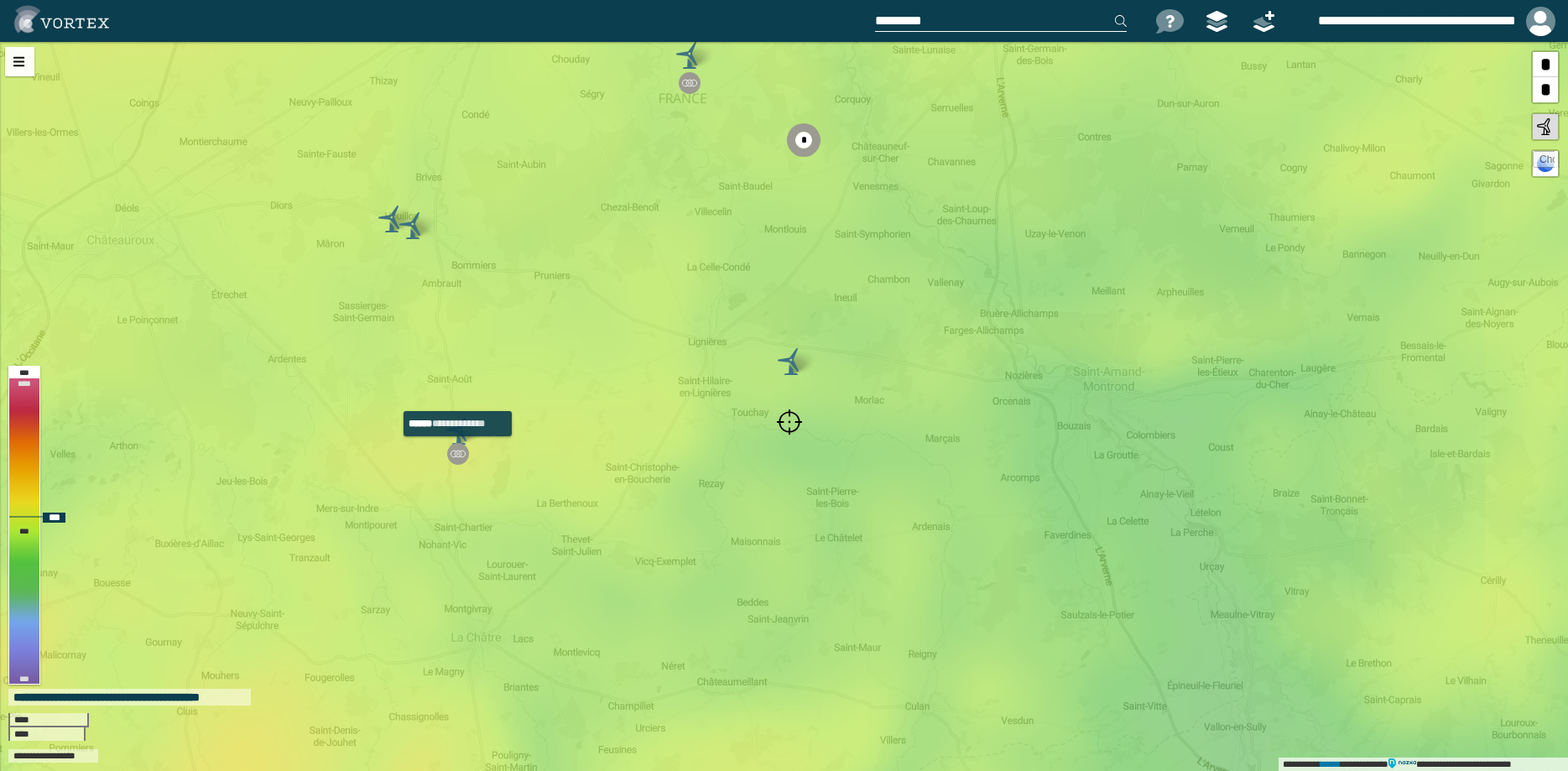 click at bounding box center [458, 454] 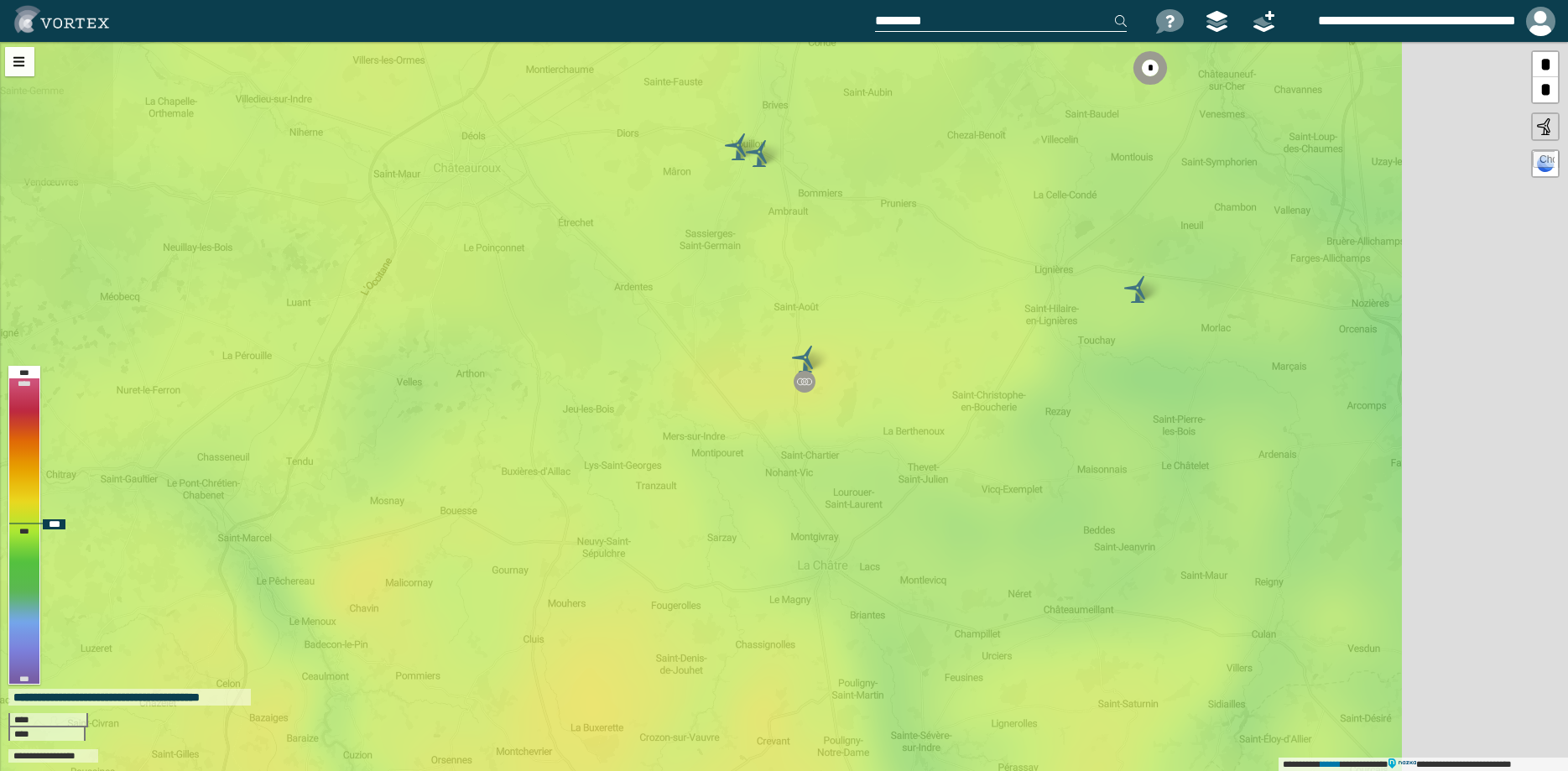 drag, startPoint x: 1170, startPoint y: 373, endPoint x: 753, endPoint y: 381, distance: 417.07673 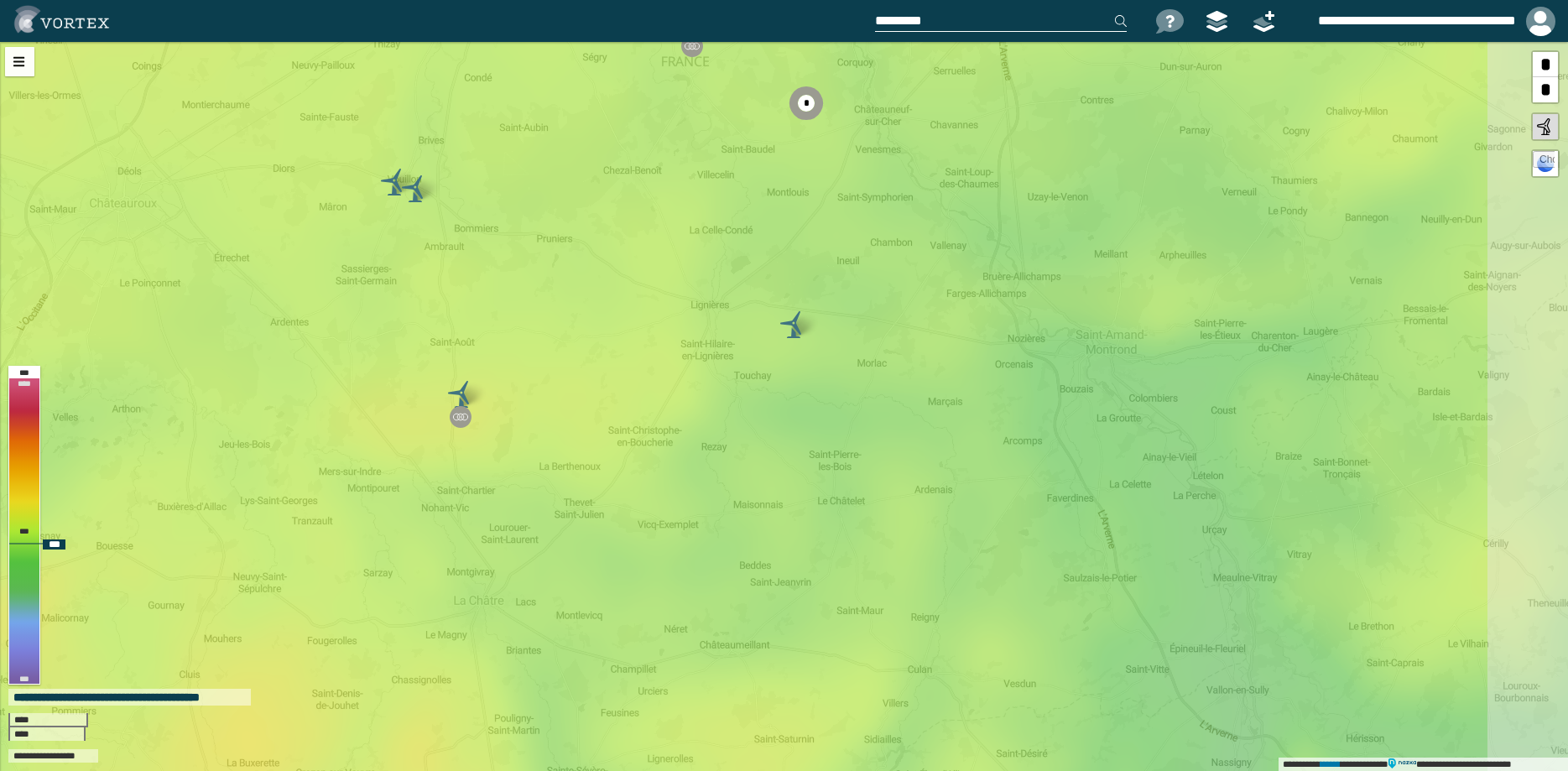 drag, startPoint x: 919, startPoint y: 344, endPoint x: 780, endPoint y: 372, distance: 141.7921 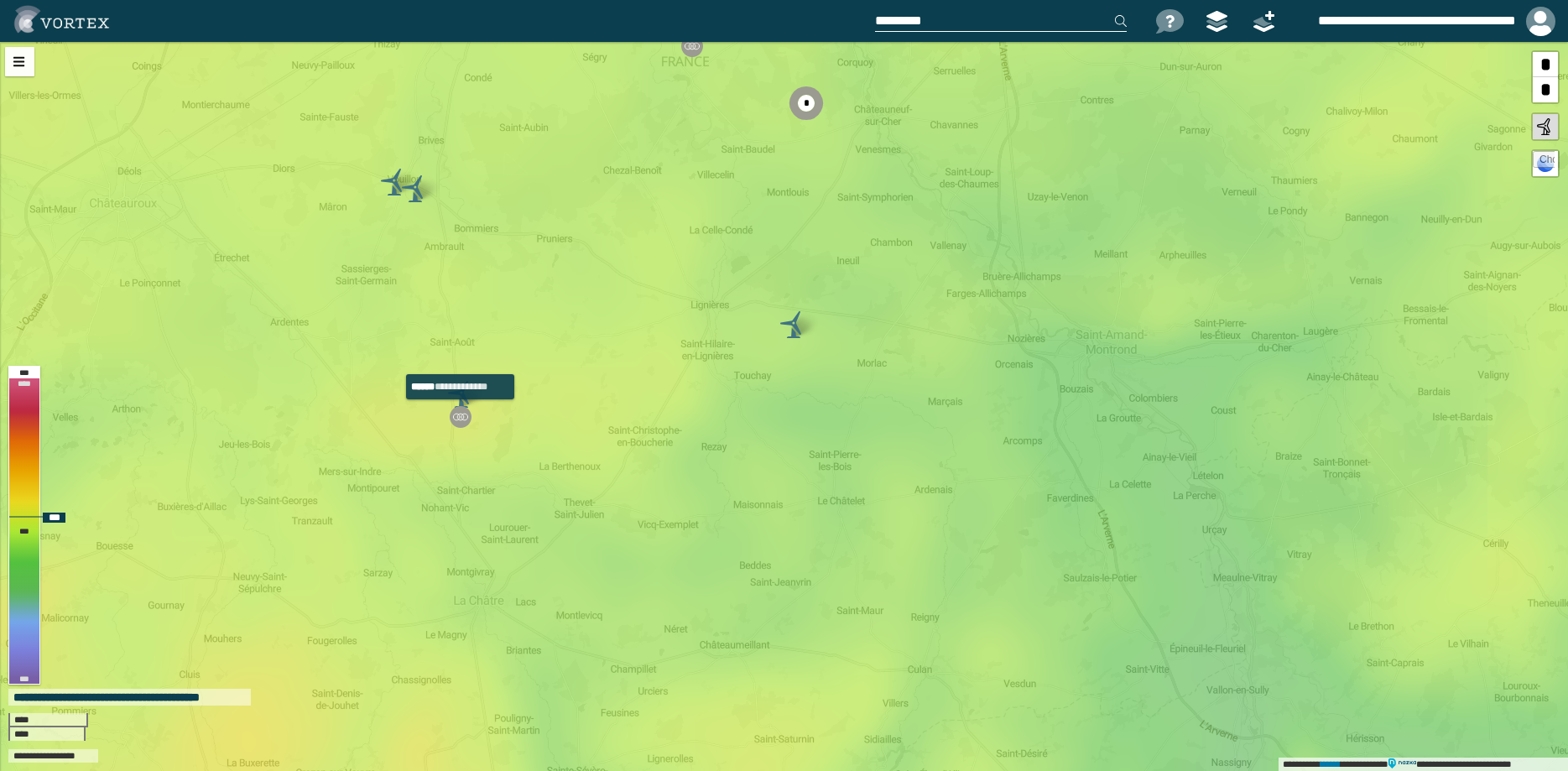 click at bounding box center [461, 417] 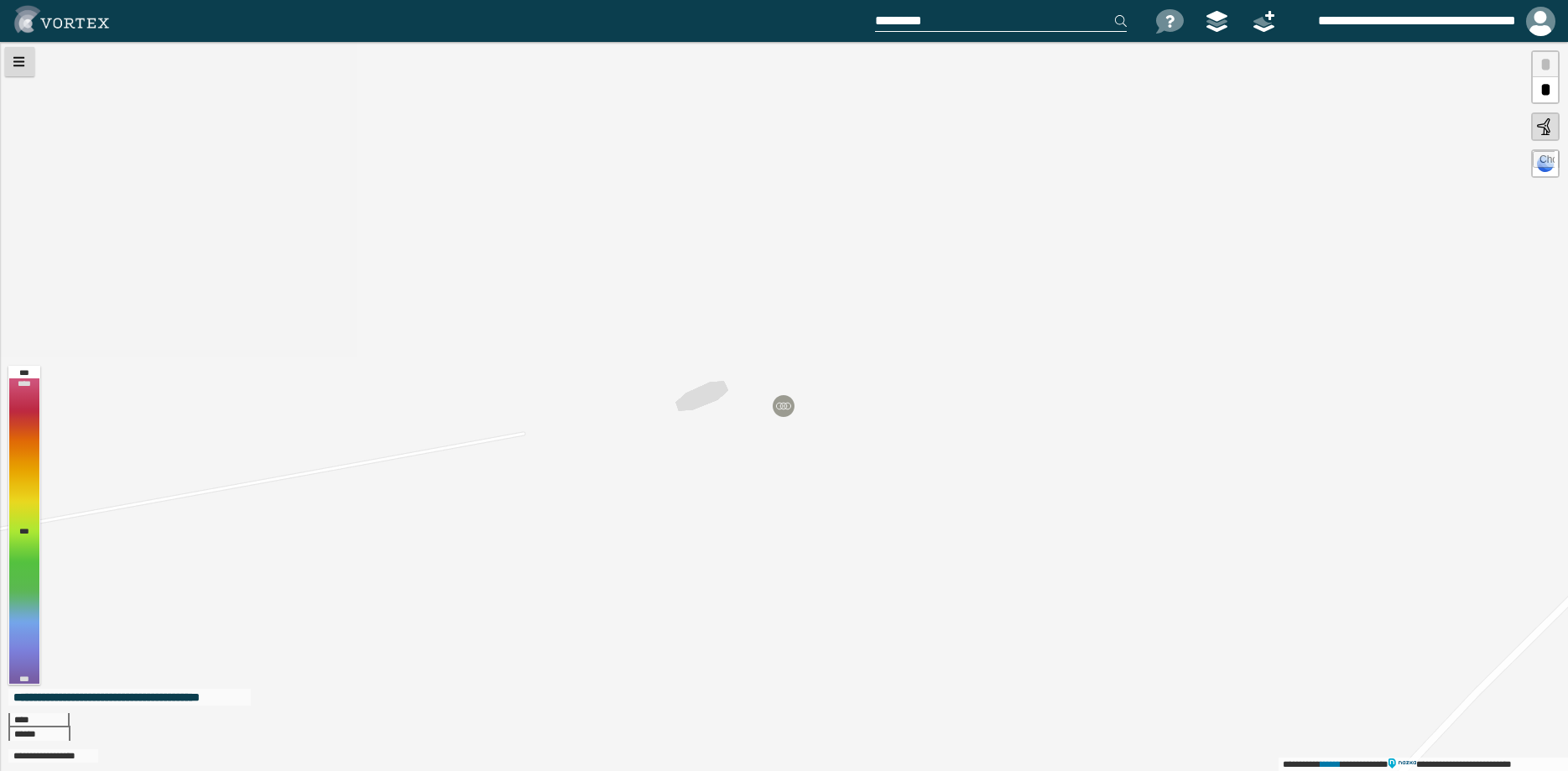 click at bounding box center [19, 61] 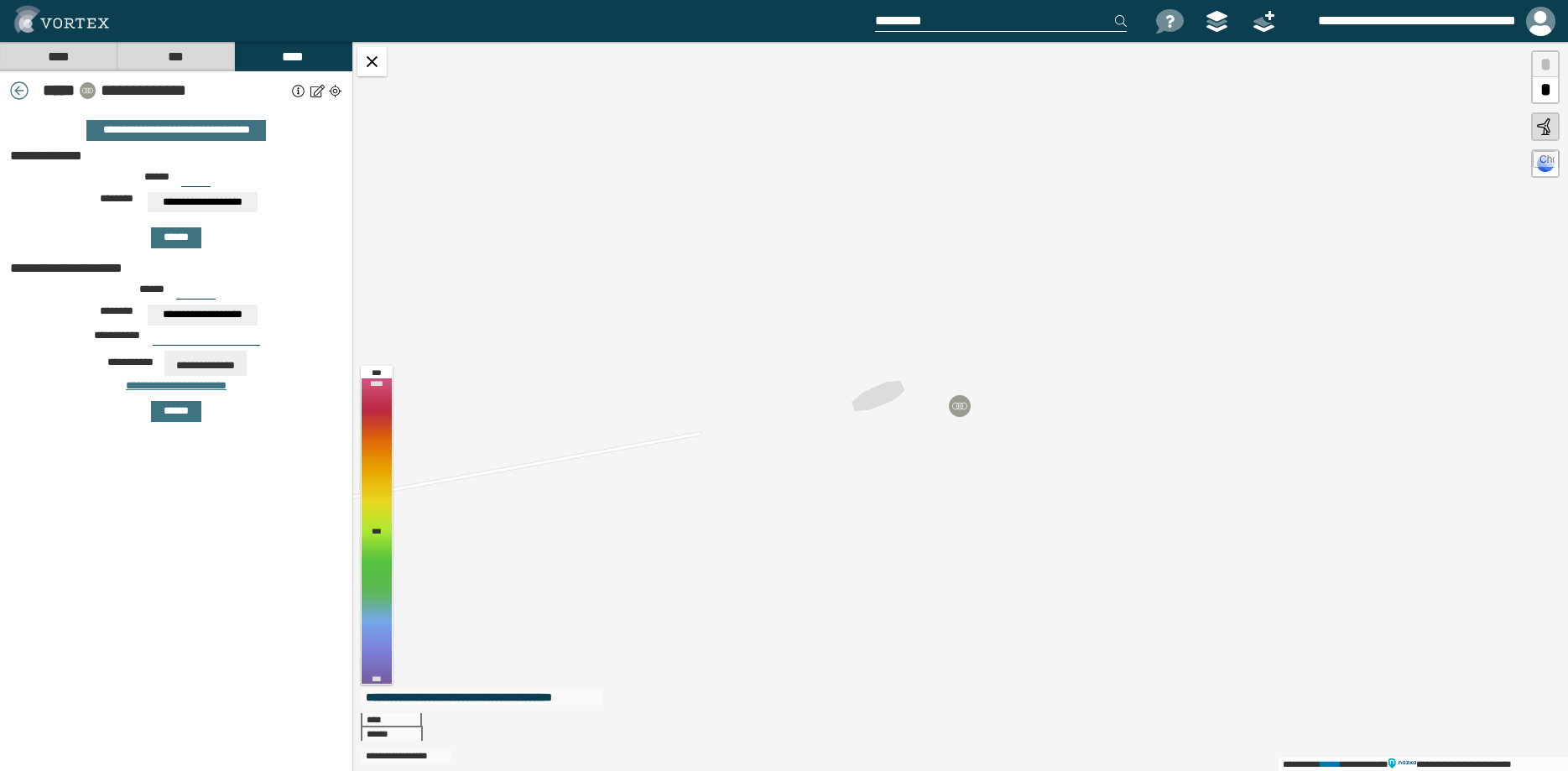 click at bounding box center [299, 91] 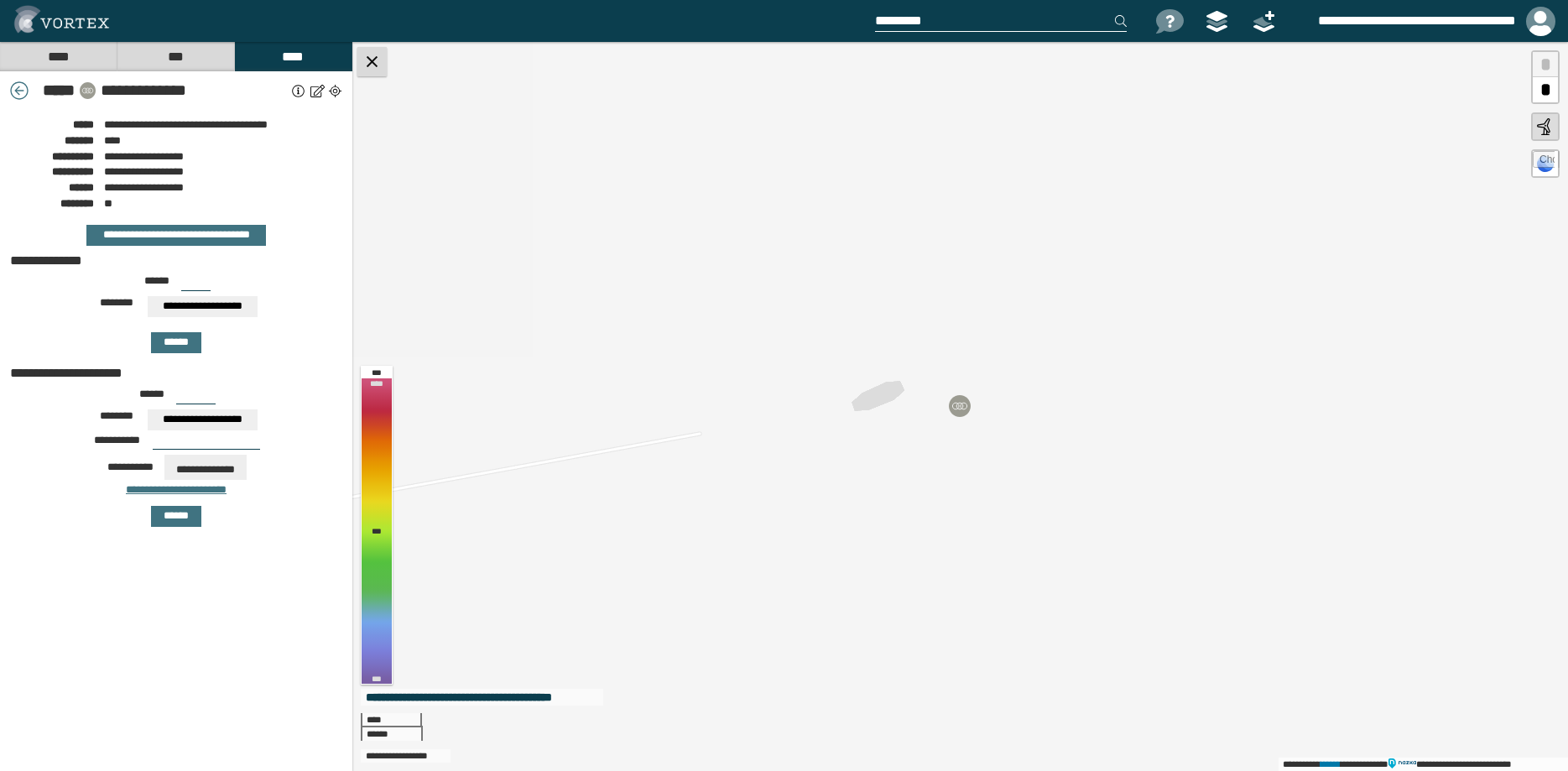 click at bounding box center [372, 61] 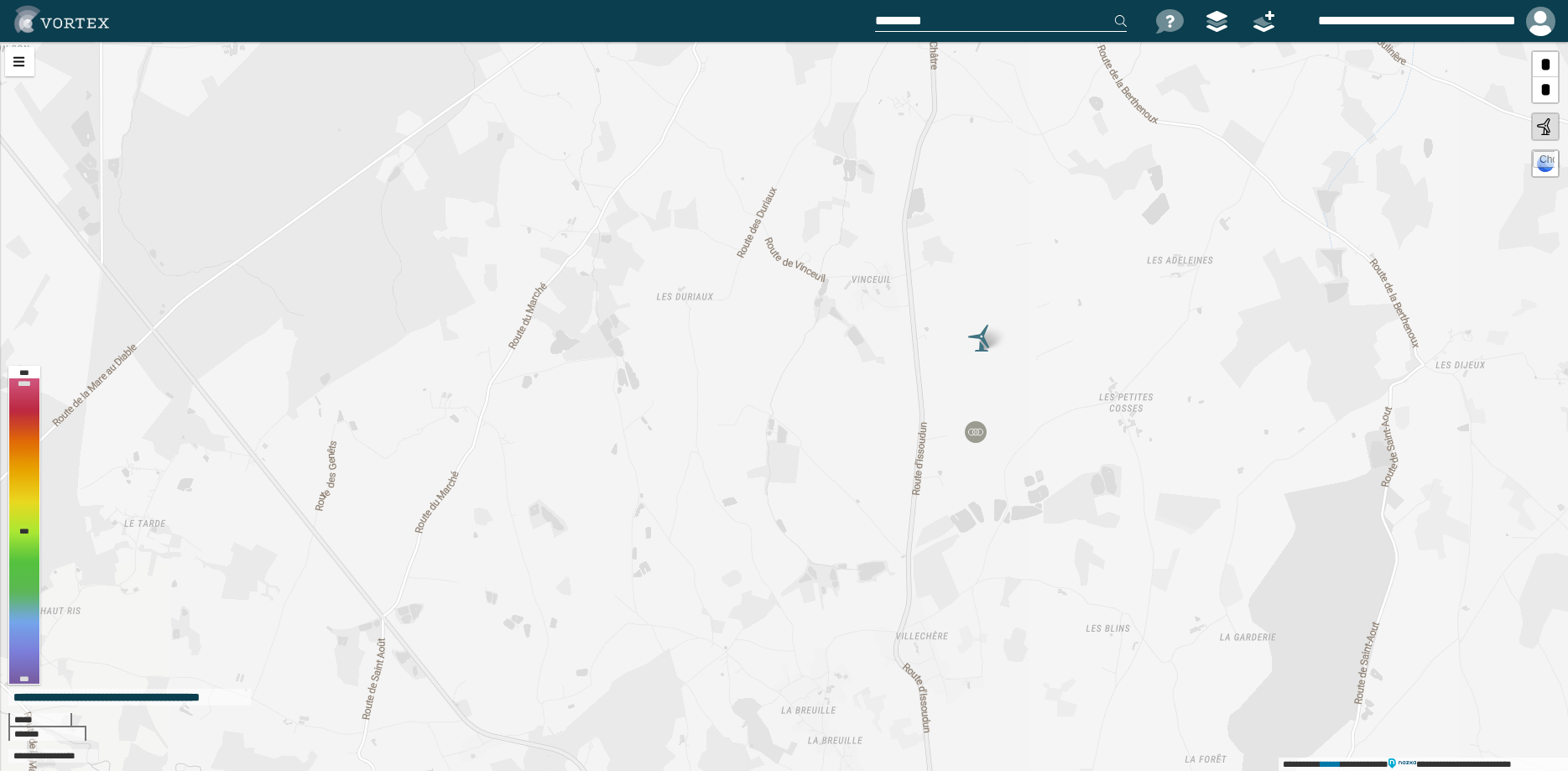 drag, startPoint x: 1242, startPoint y: 424, endPoint x: 880, endPoint y: 426, distance: 362.0055 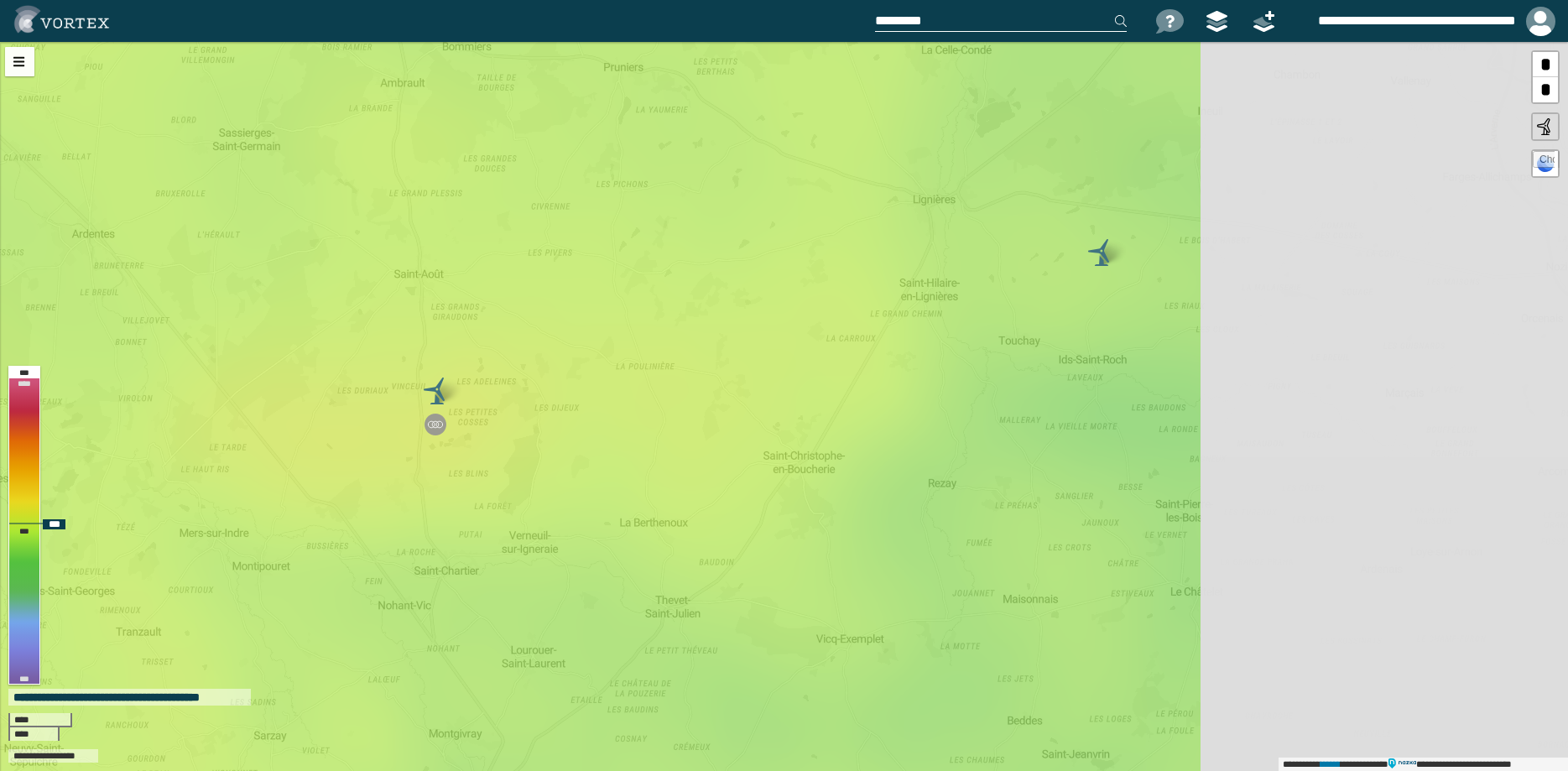 drag, startPoint x: 1093, startPoint y: 429, endPoint x: 660, endPoint y: 425, distance: 433.0185 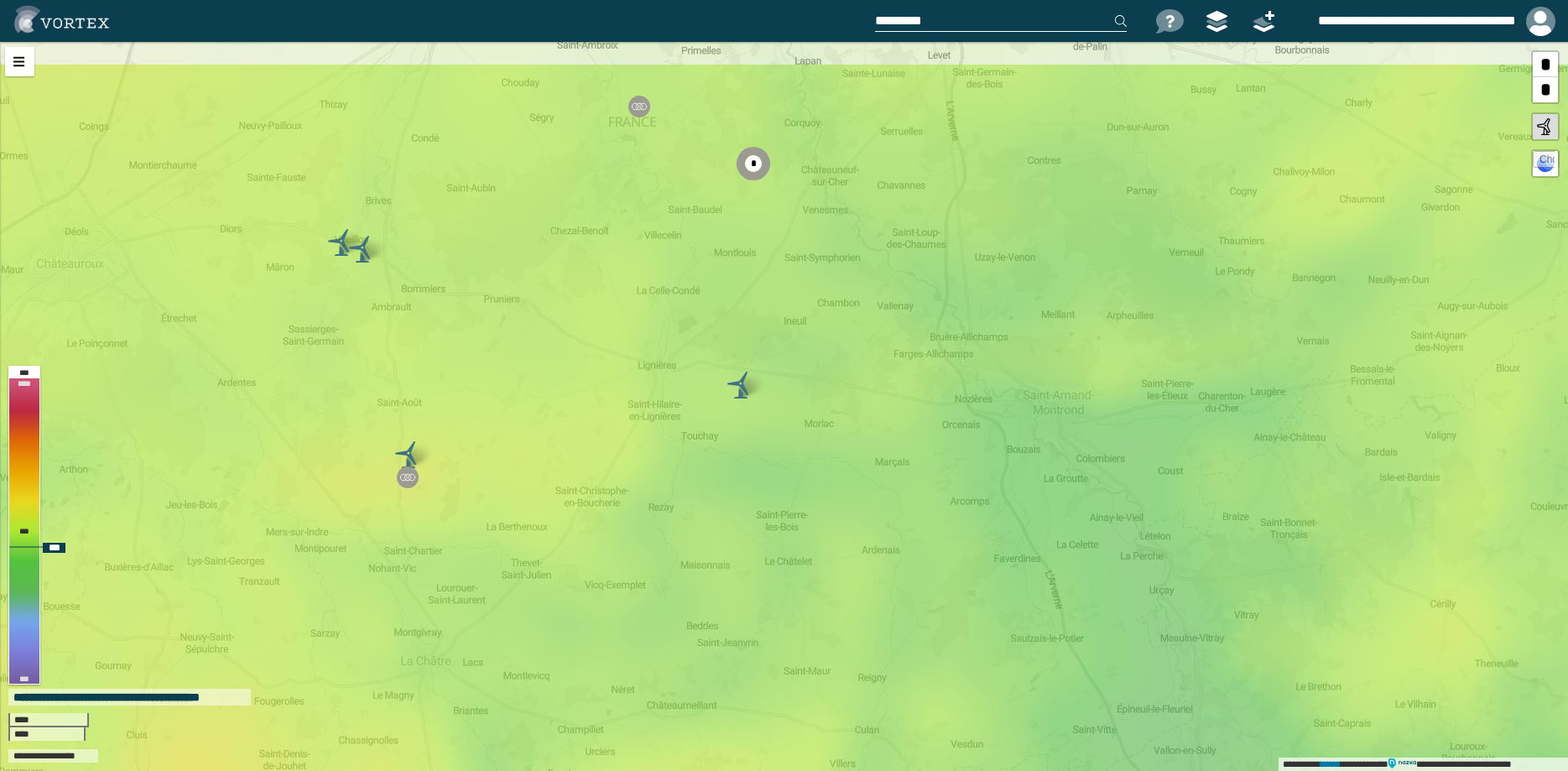 drag, startPoint x: 905, startPoint y: 378, endPoint x: 784, endPoint y: 431, distance: 132.09845 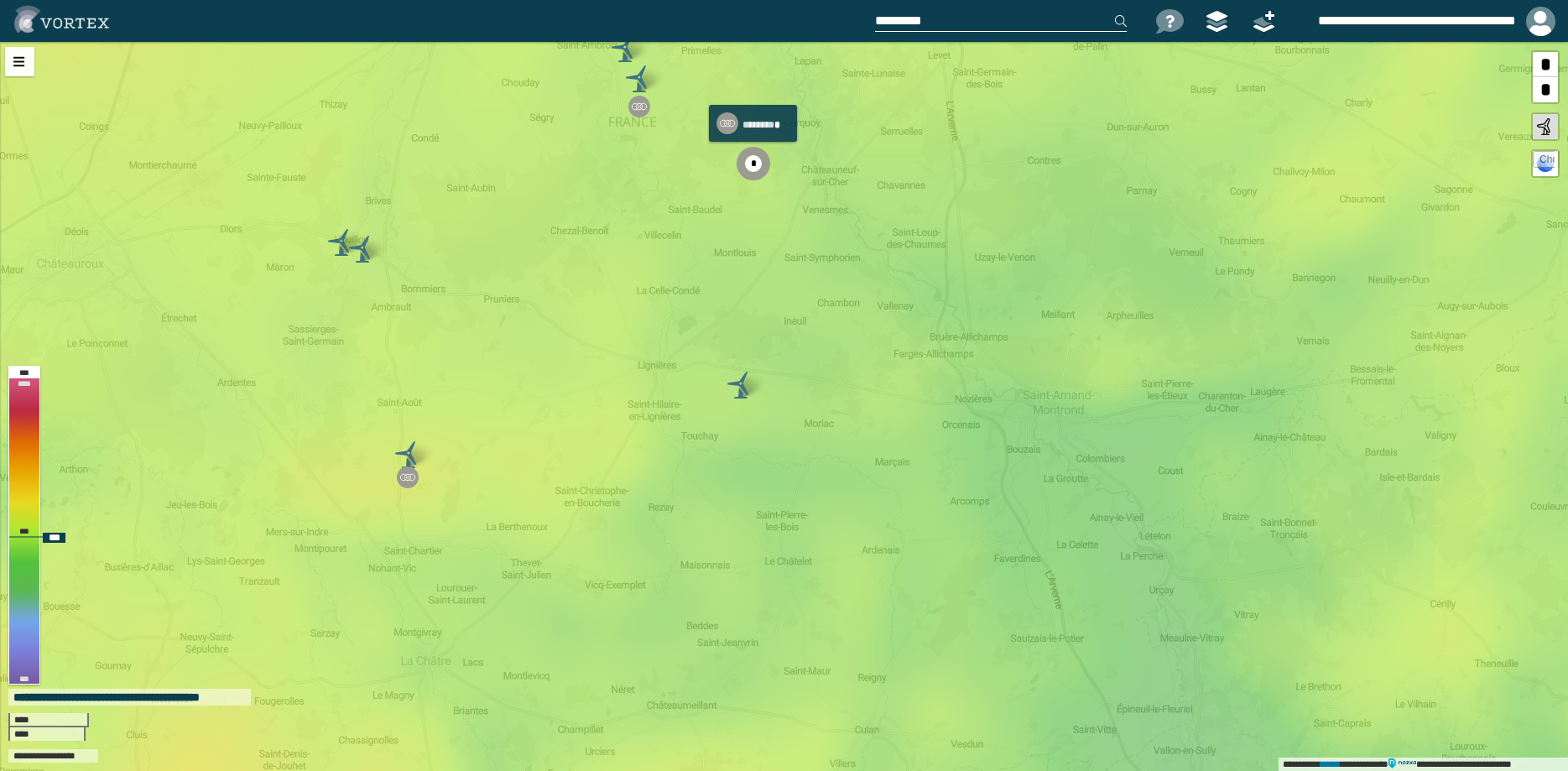 click 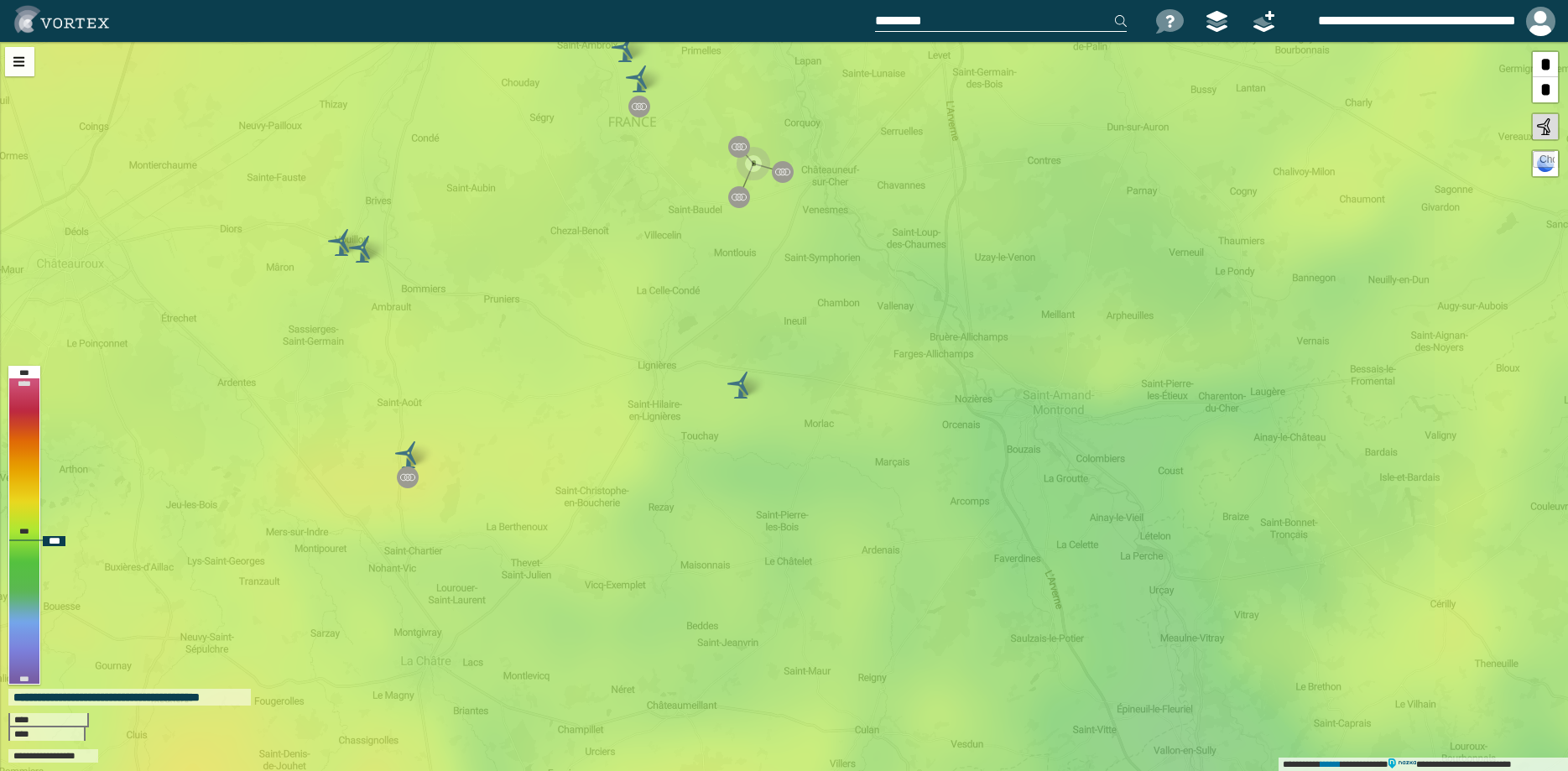 click on "**********" at bounding box center (784, 406) 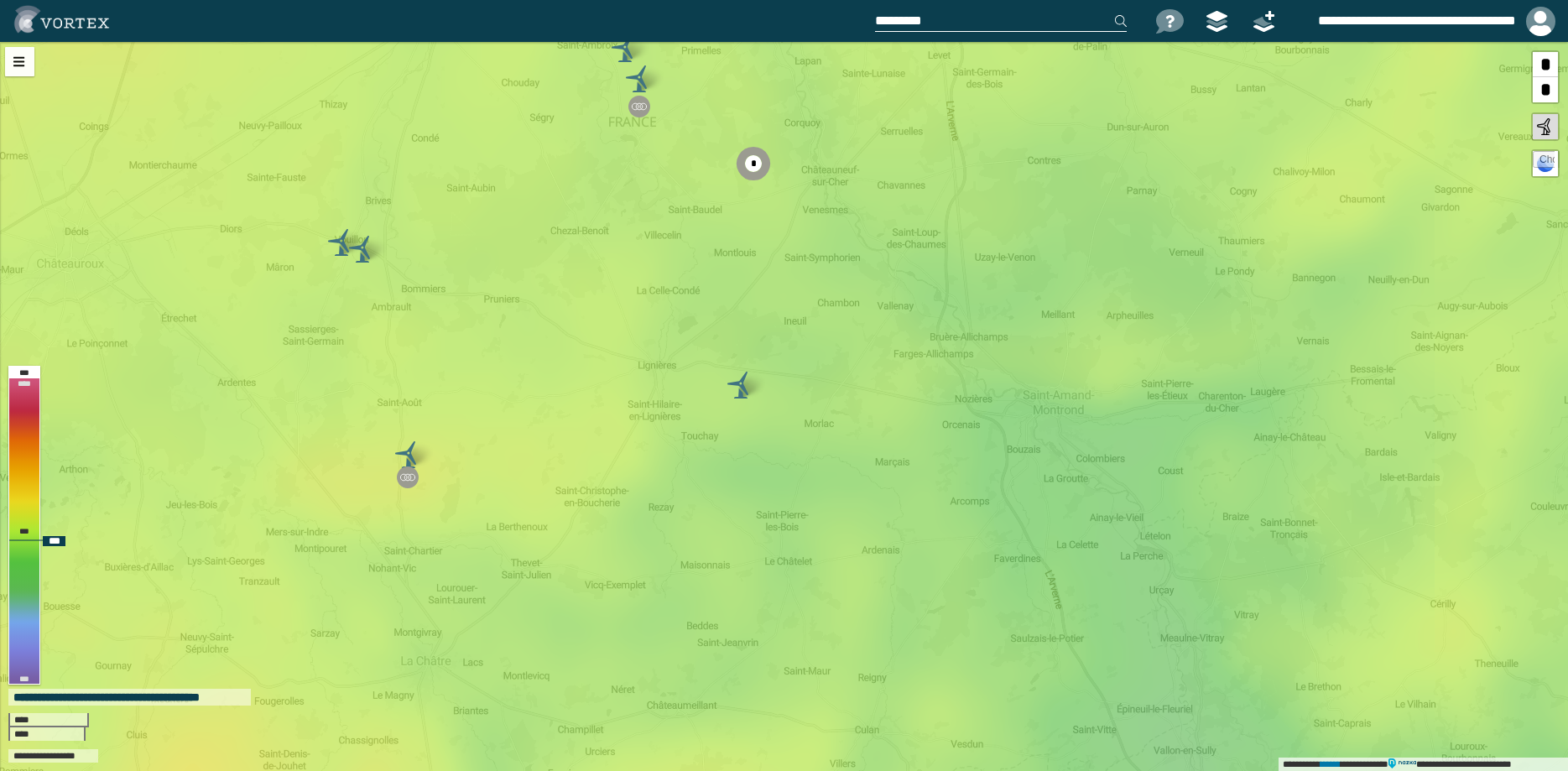 click on "**********" at bounding box center (784, 406) 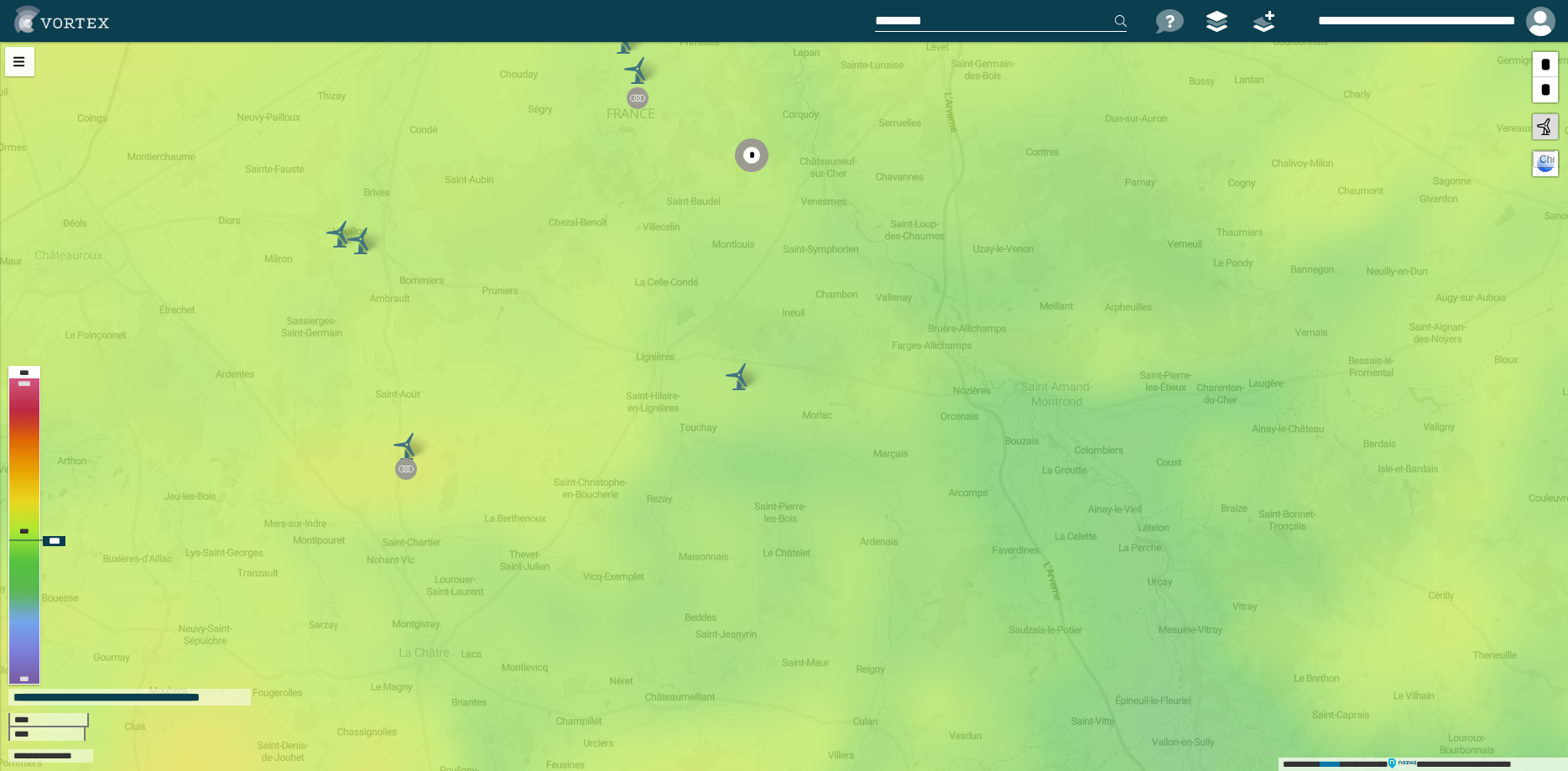 click on "**********" at bounding box center (784, 406) 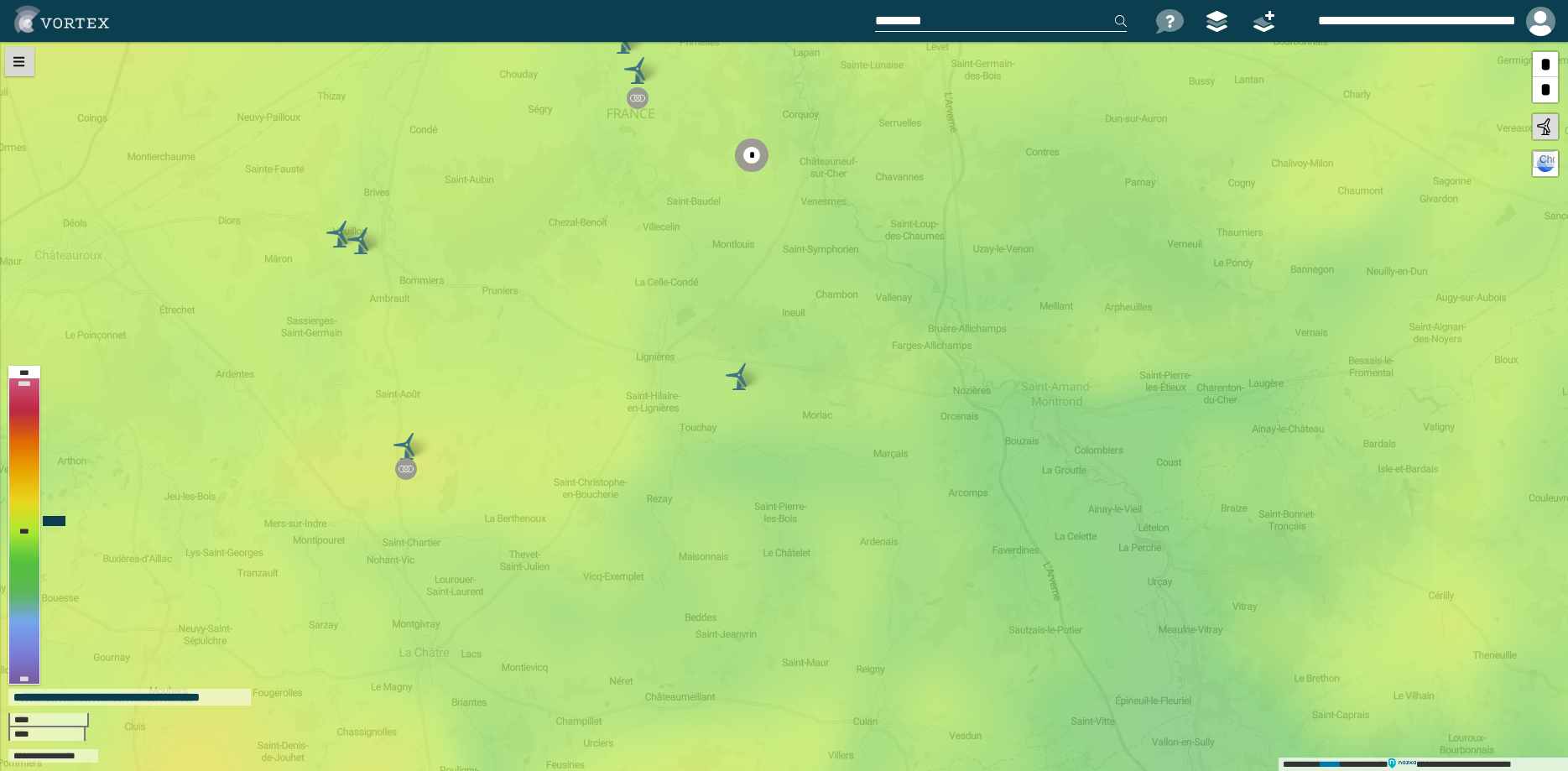 click at bounding box center [19, 61] 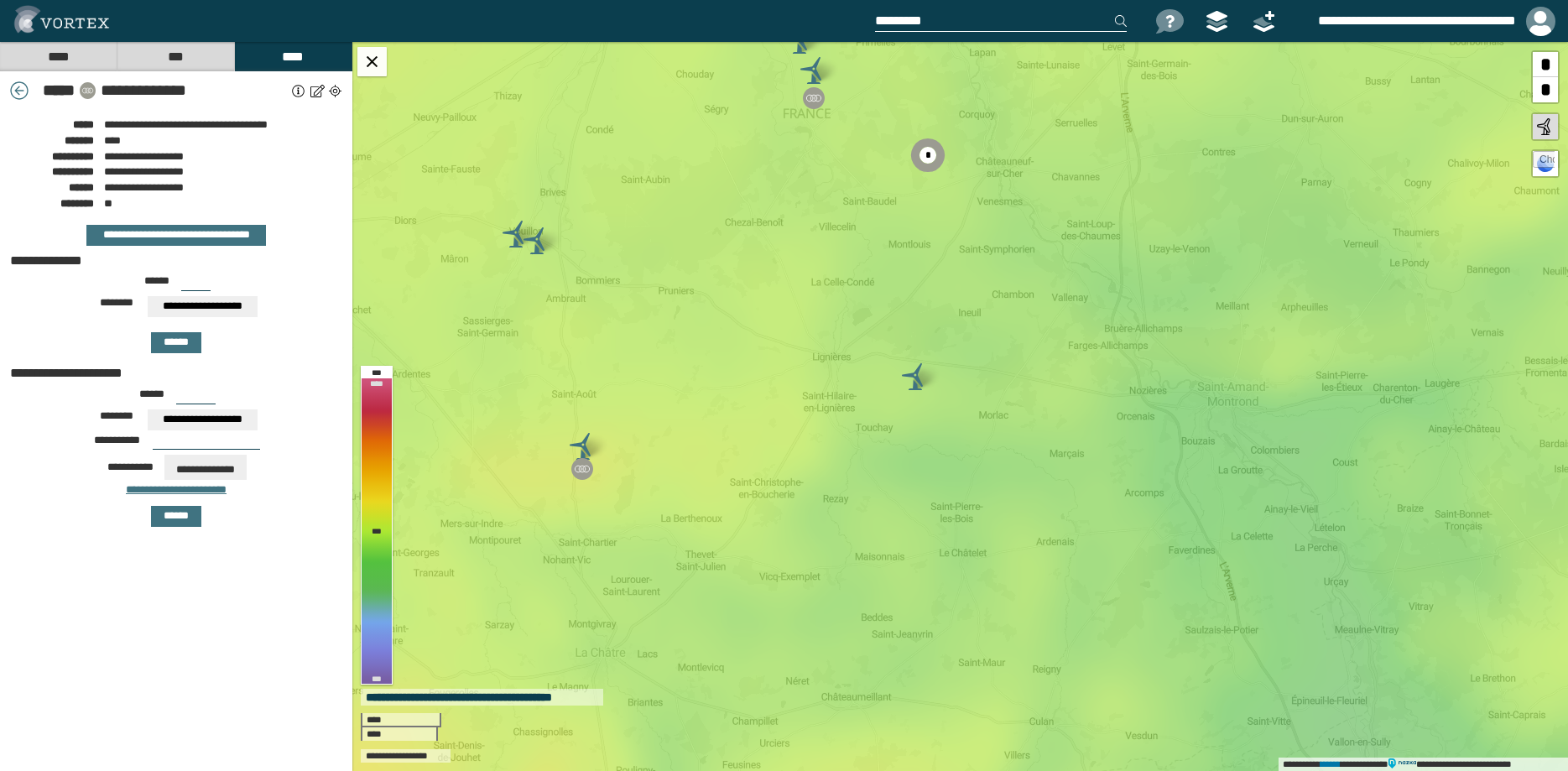 click on "**********" at bounding box center [176, 91] 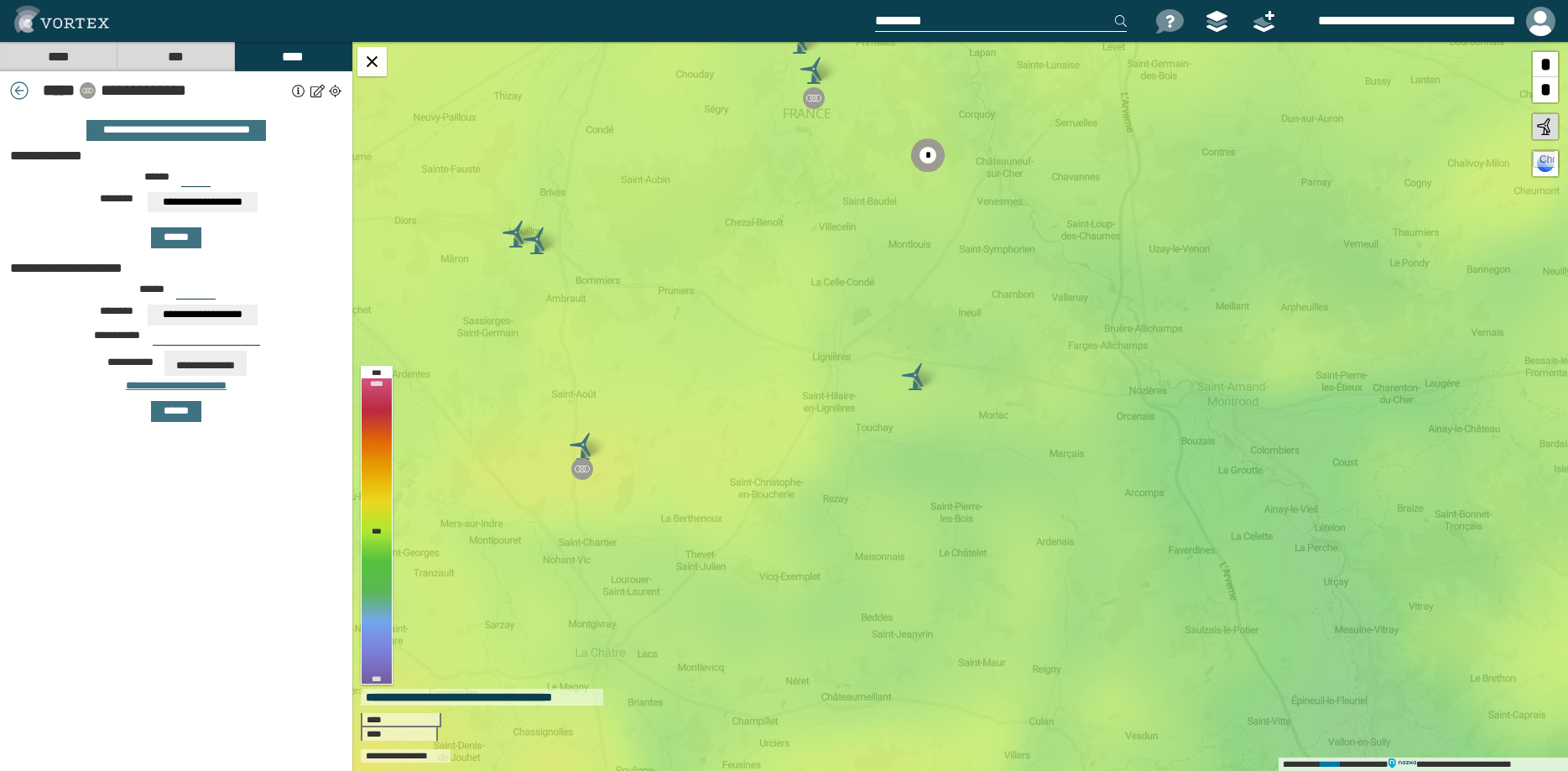 click on "****" at bounding box center (58, 56) 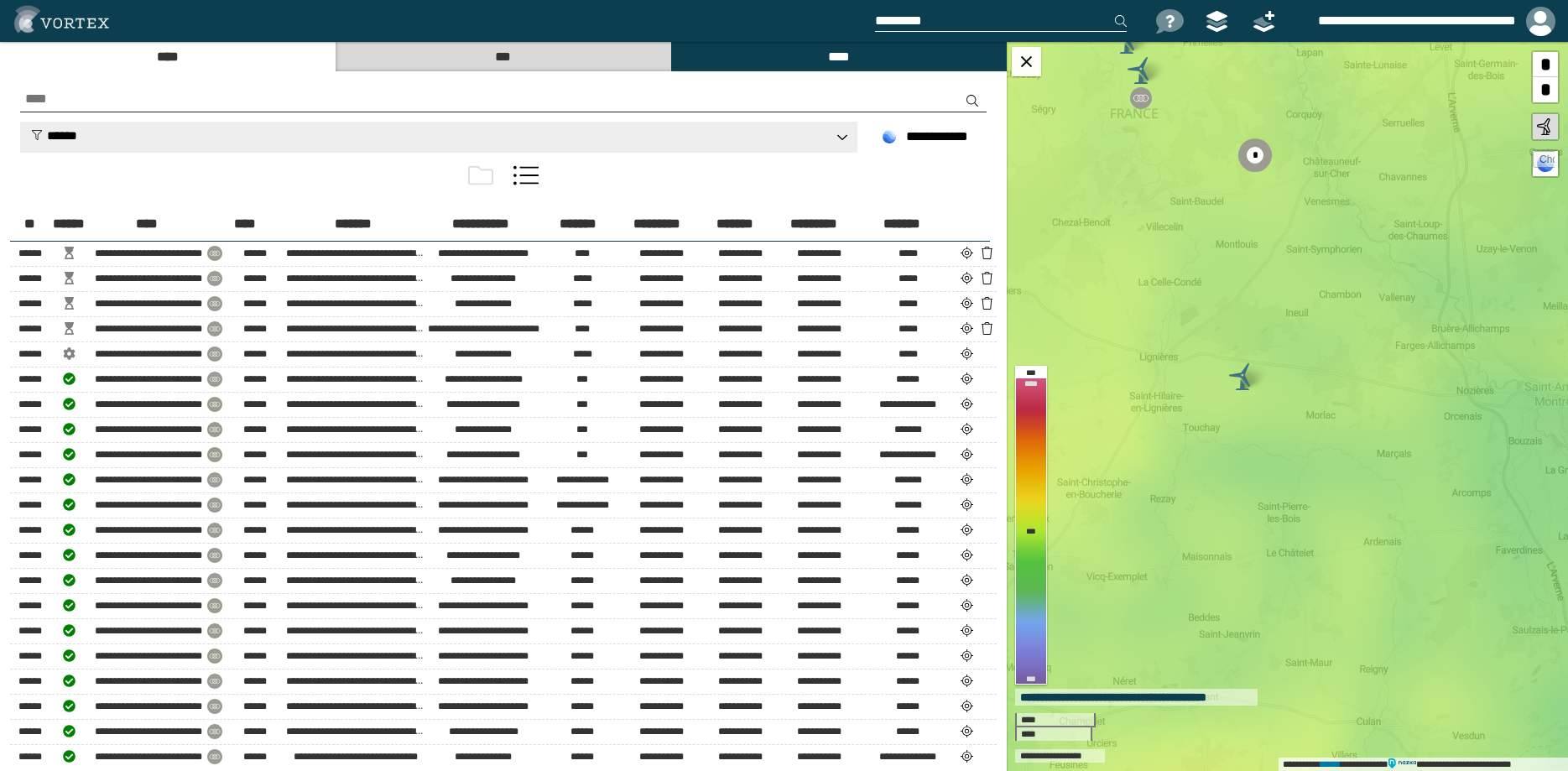click on "******" at bounding box center [439, 137] 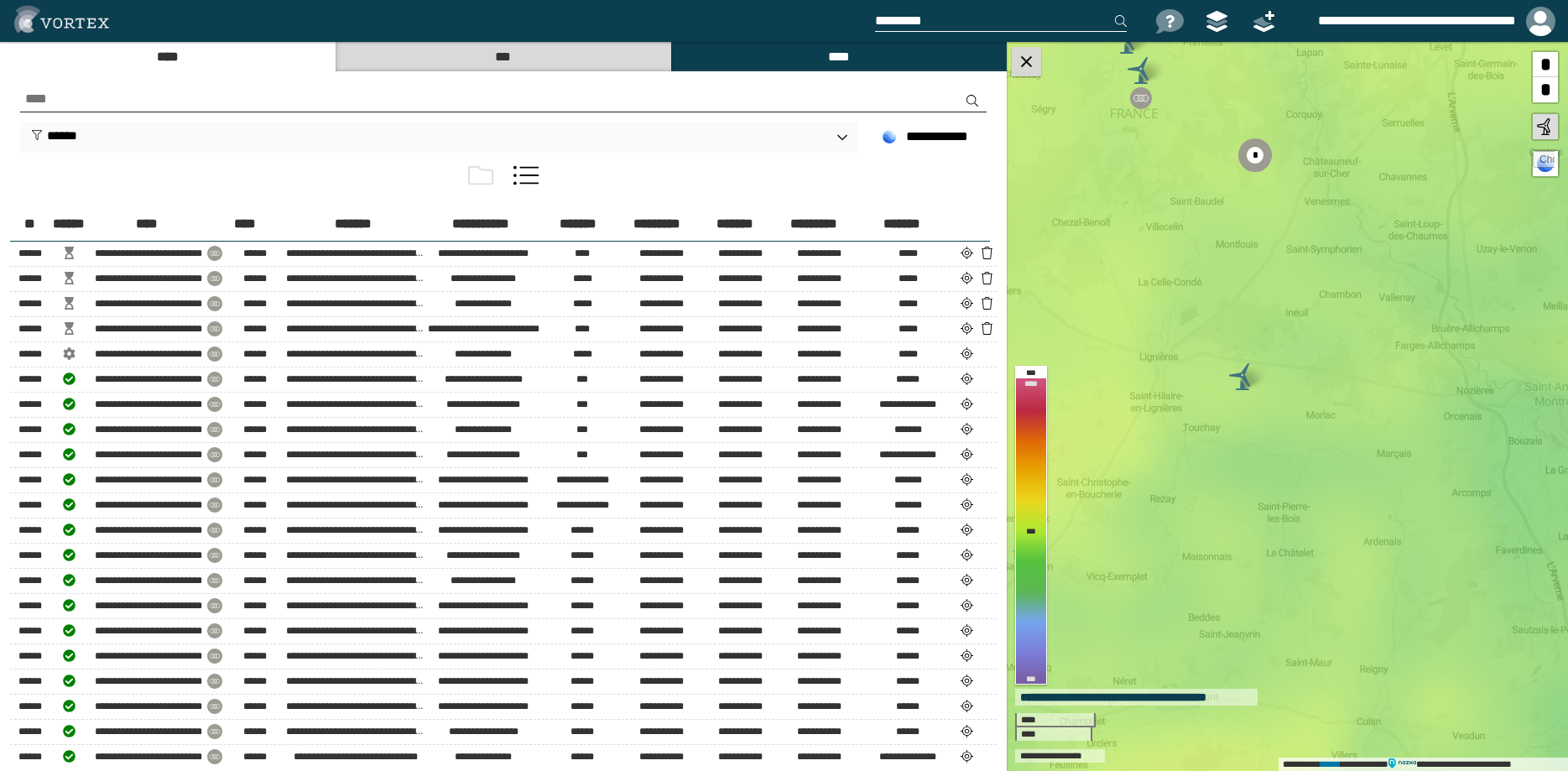 click at bounding box center [1026, 61] 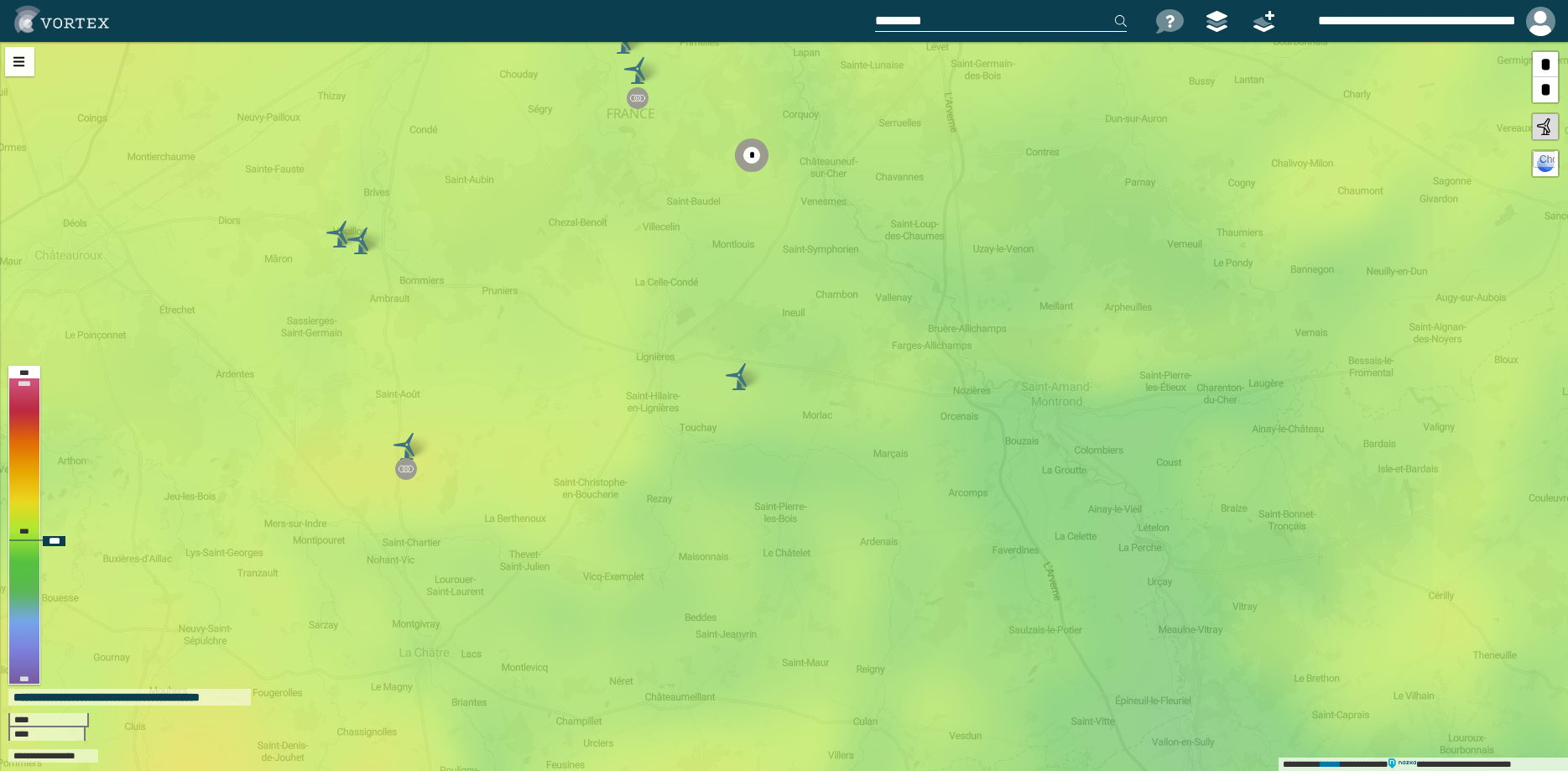 click on "**********" at bounding box center [784, 406] 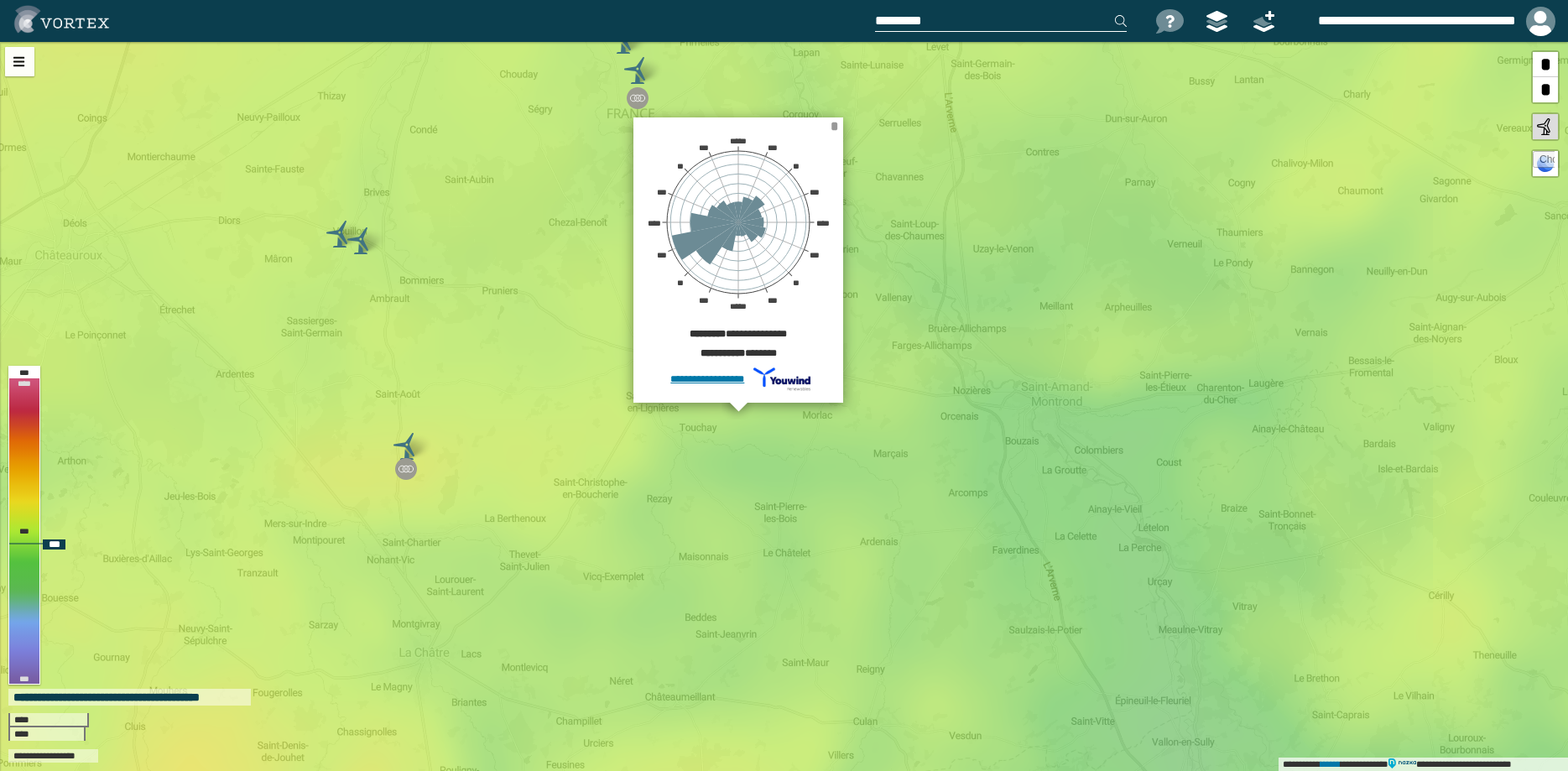 click on "*" at bounding box center (834, 126) 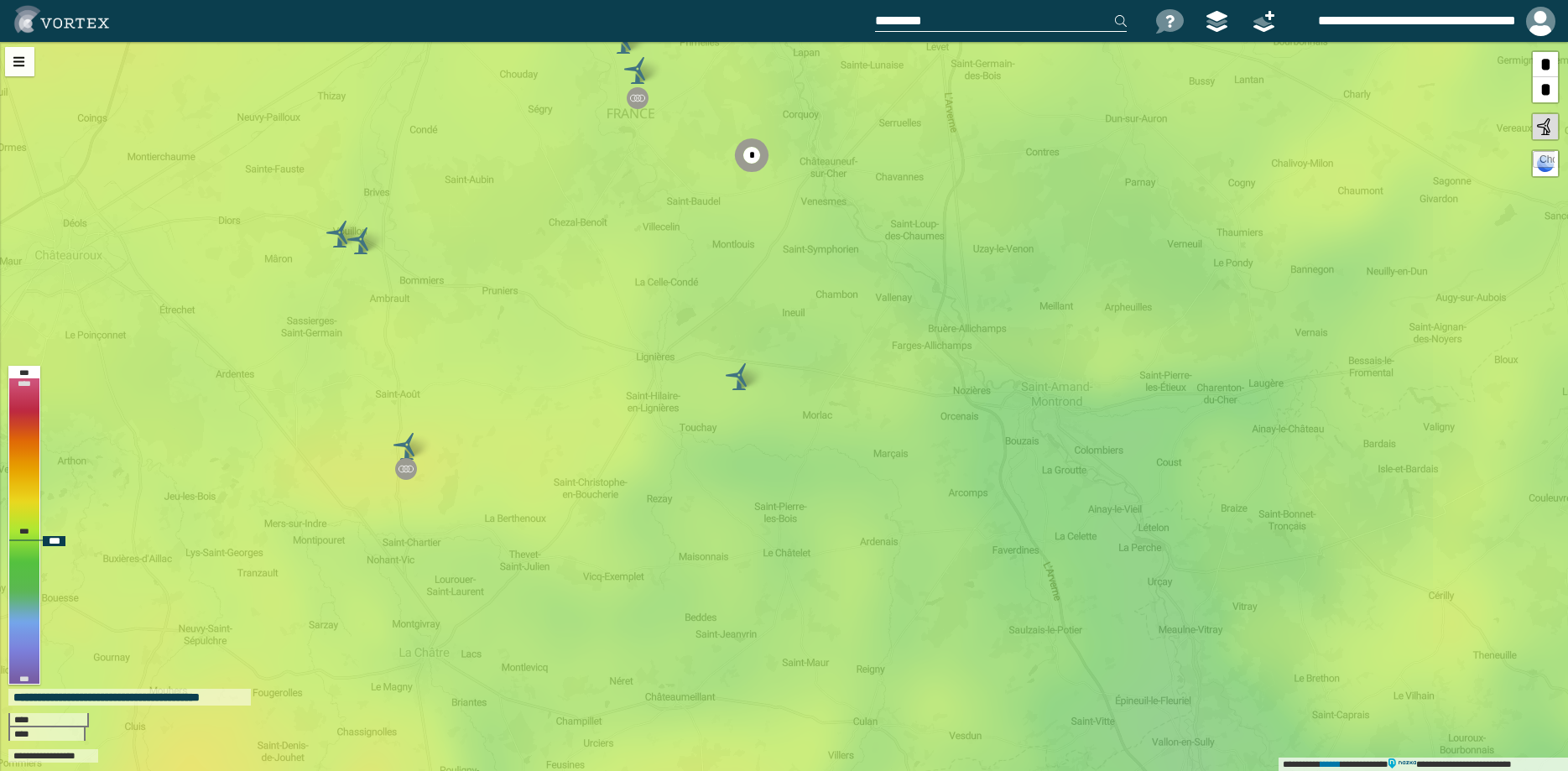 click on "**********" at bounding box center (784, 406) 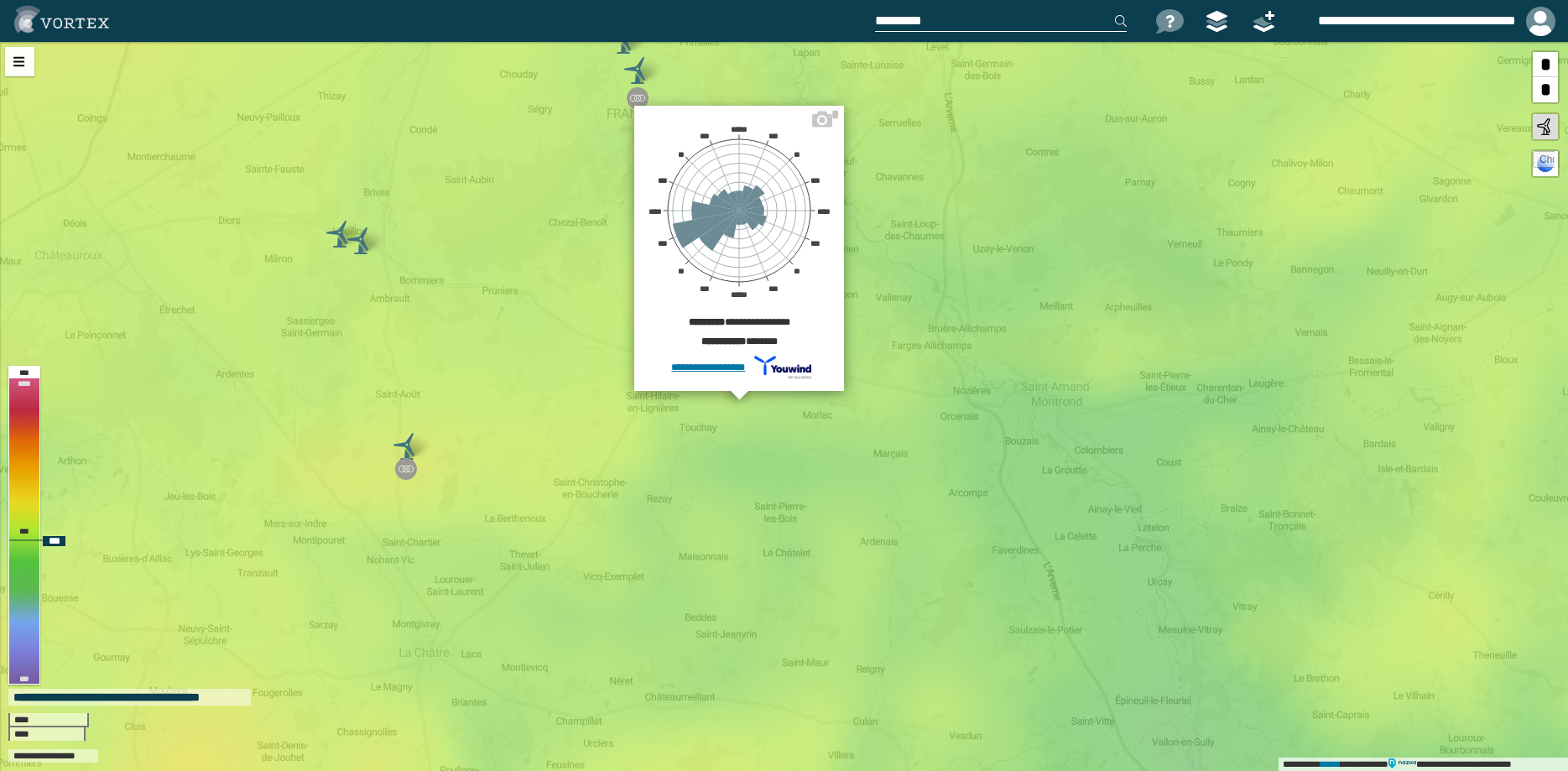 drag, startPoint x: 833, startPoint y: 116, endPoint x: 827, endPoint y: 129, distance: 14.317821 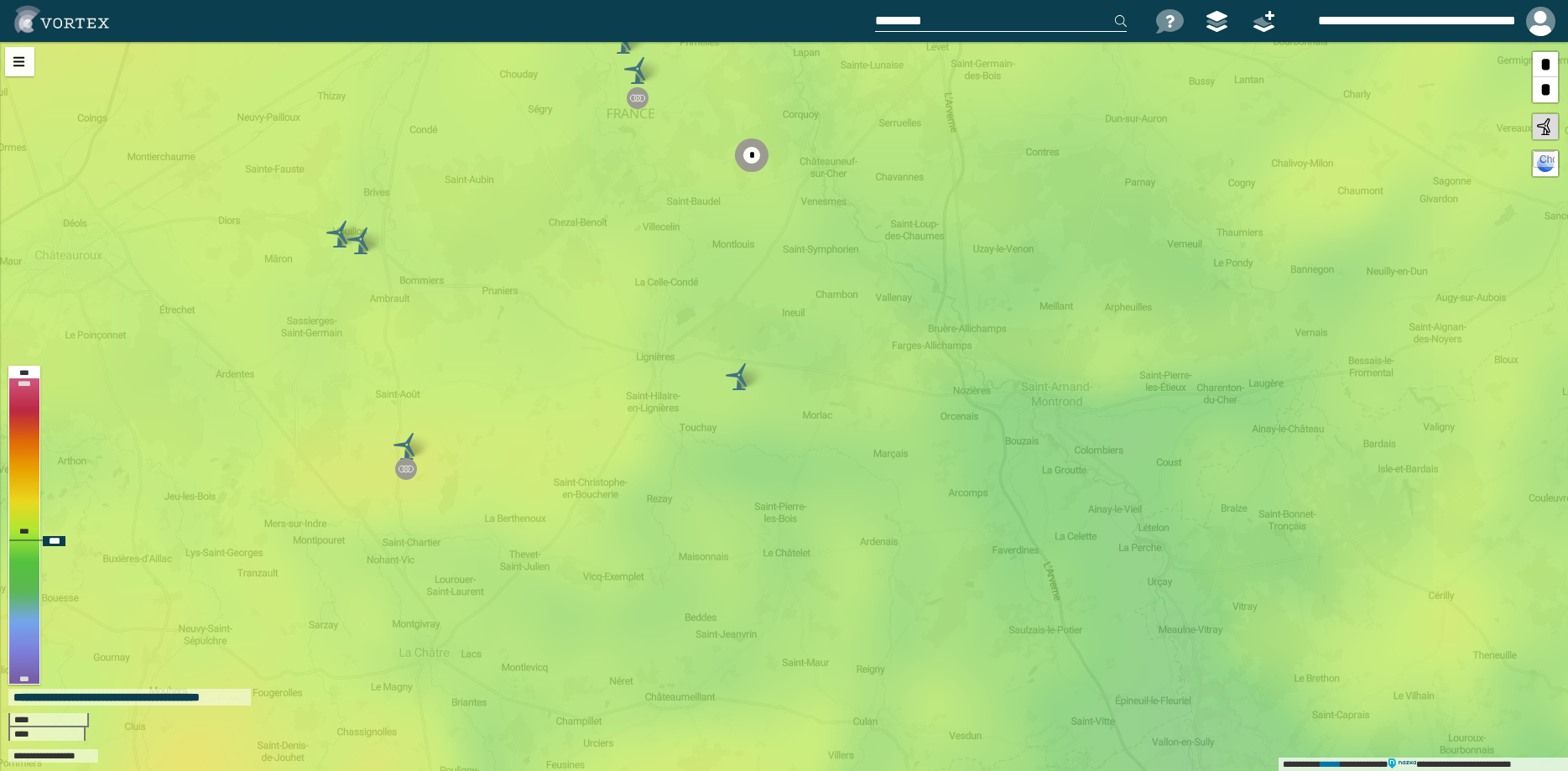 click on "**********" at bounding box center [784, 406] 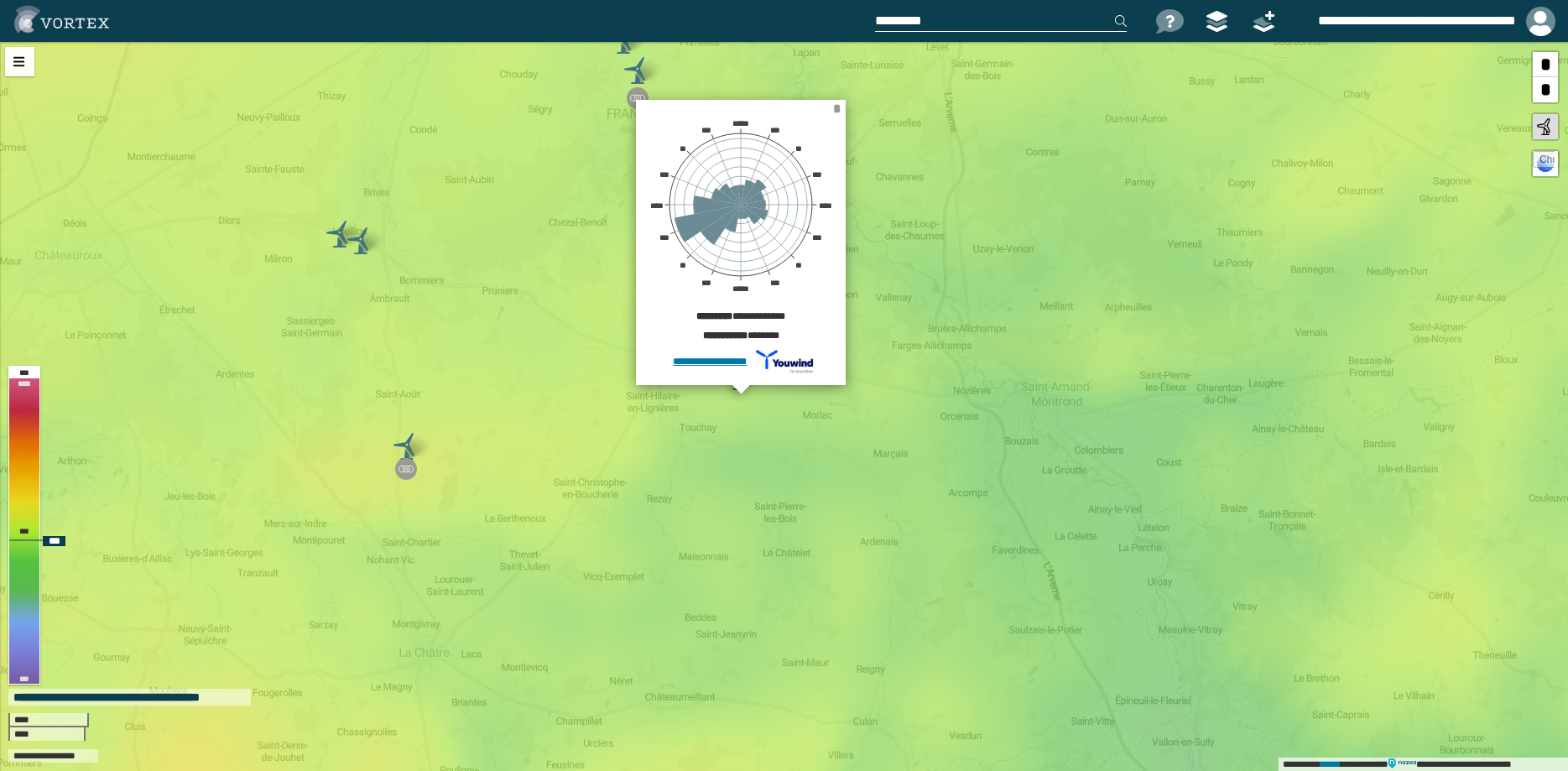 click on "*" at bounding box center (836, 108) 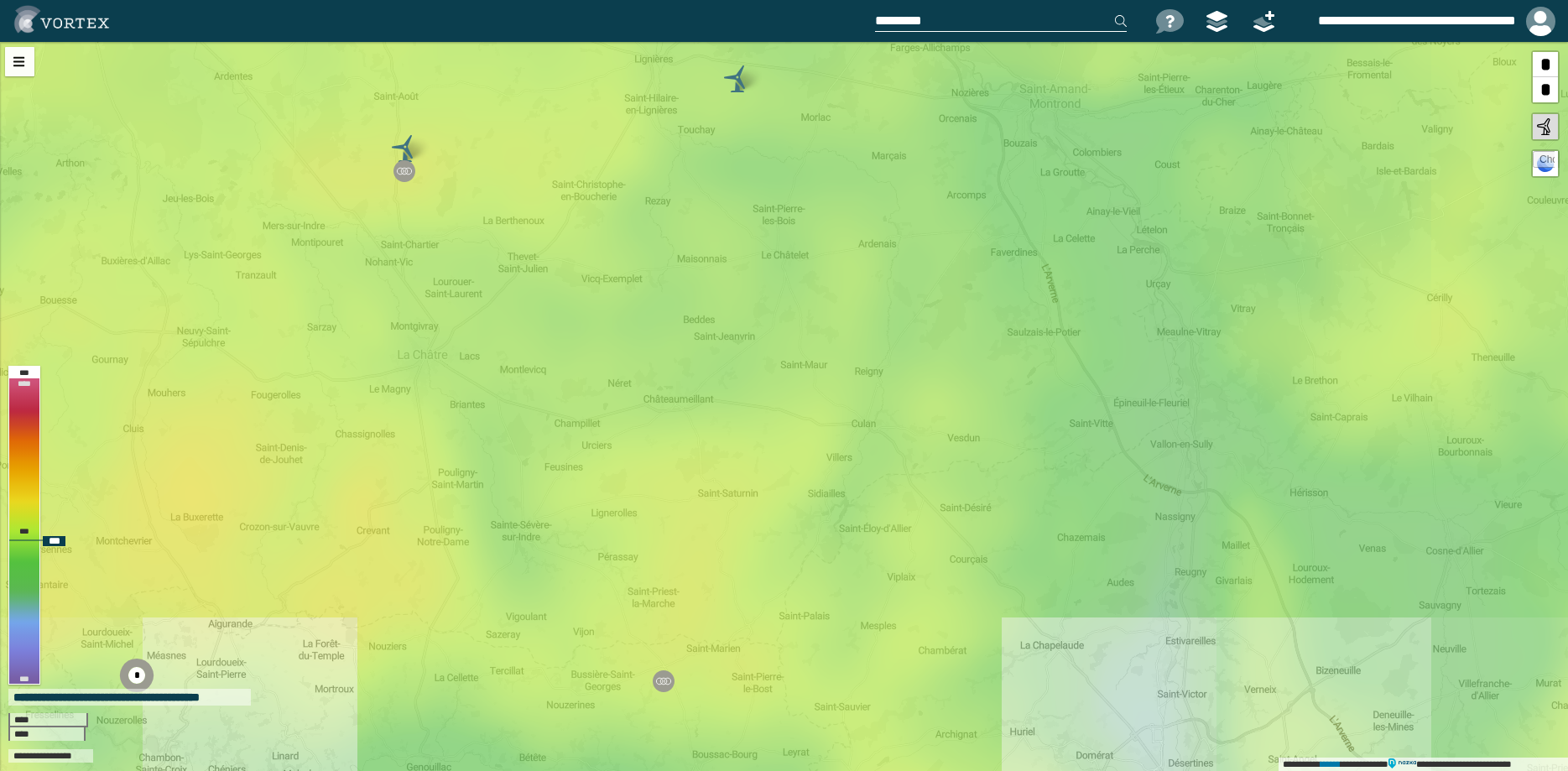 drag, startPoint x: 830, startPoint y: 621, endPoint x: 828, endPoint y: 321, distance: 300.0067 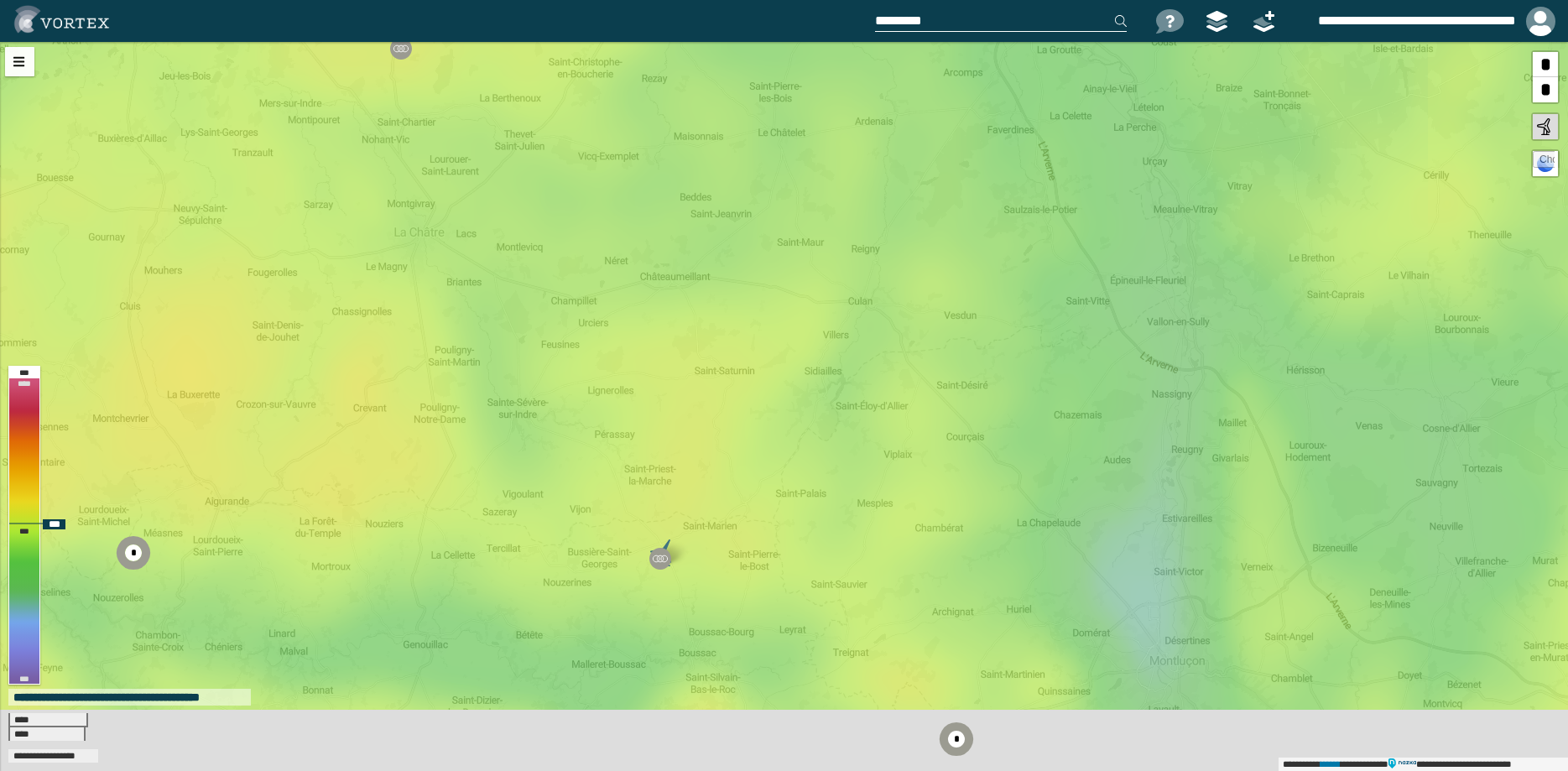 drag, startPoint x: 758, startPoint y: 445, endPoint x: 756, endPoint y: 372, distance: 73.02739 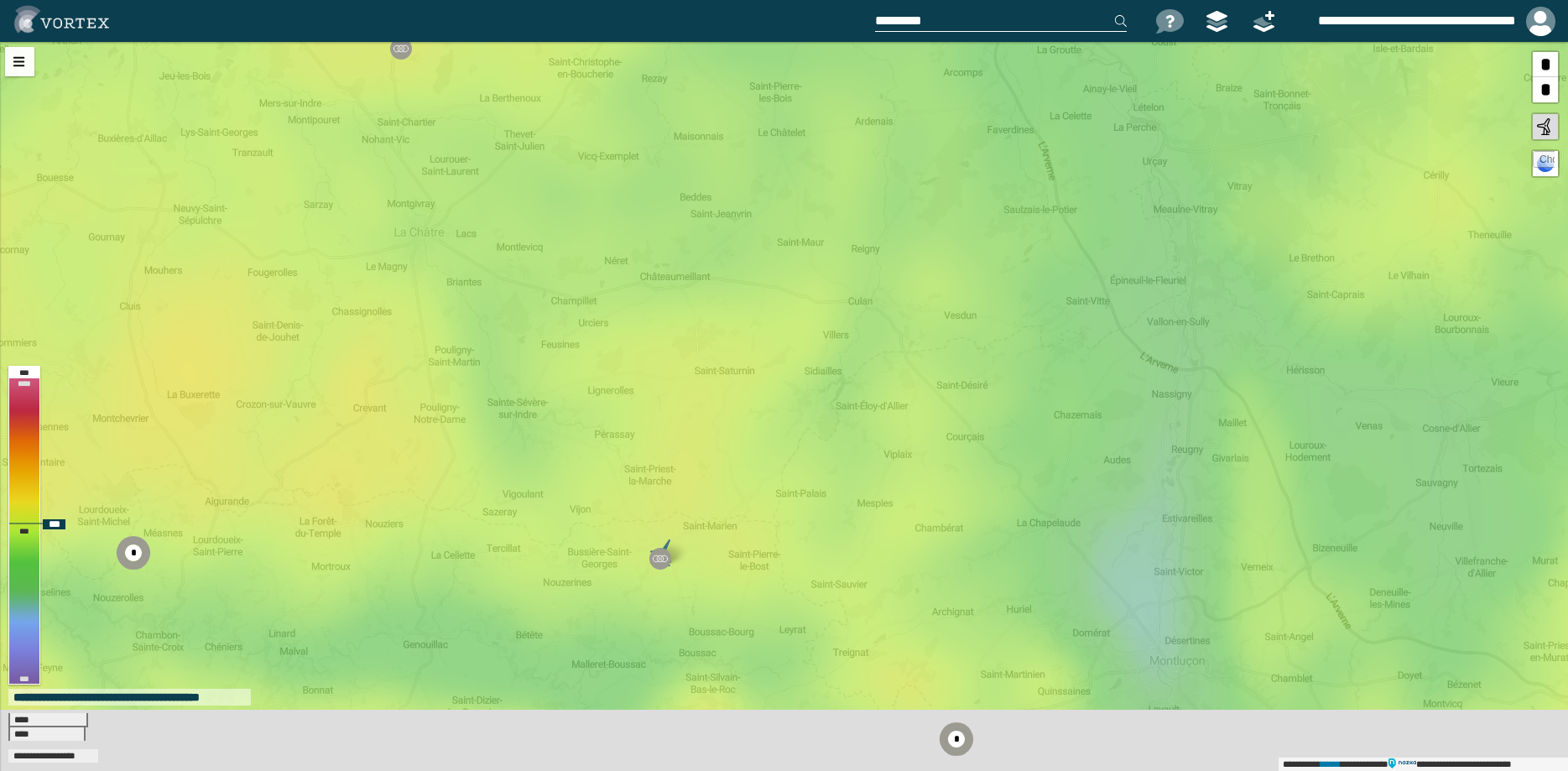 click on "**********" at bounding box center (784, 406) 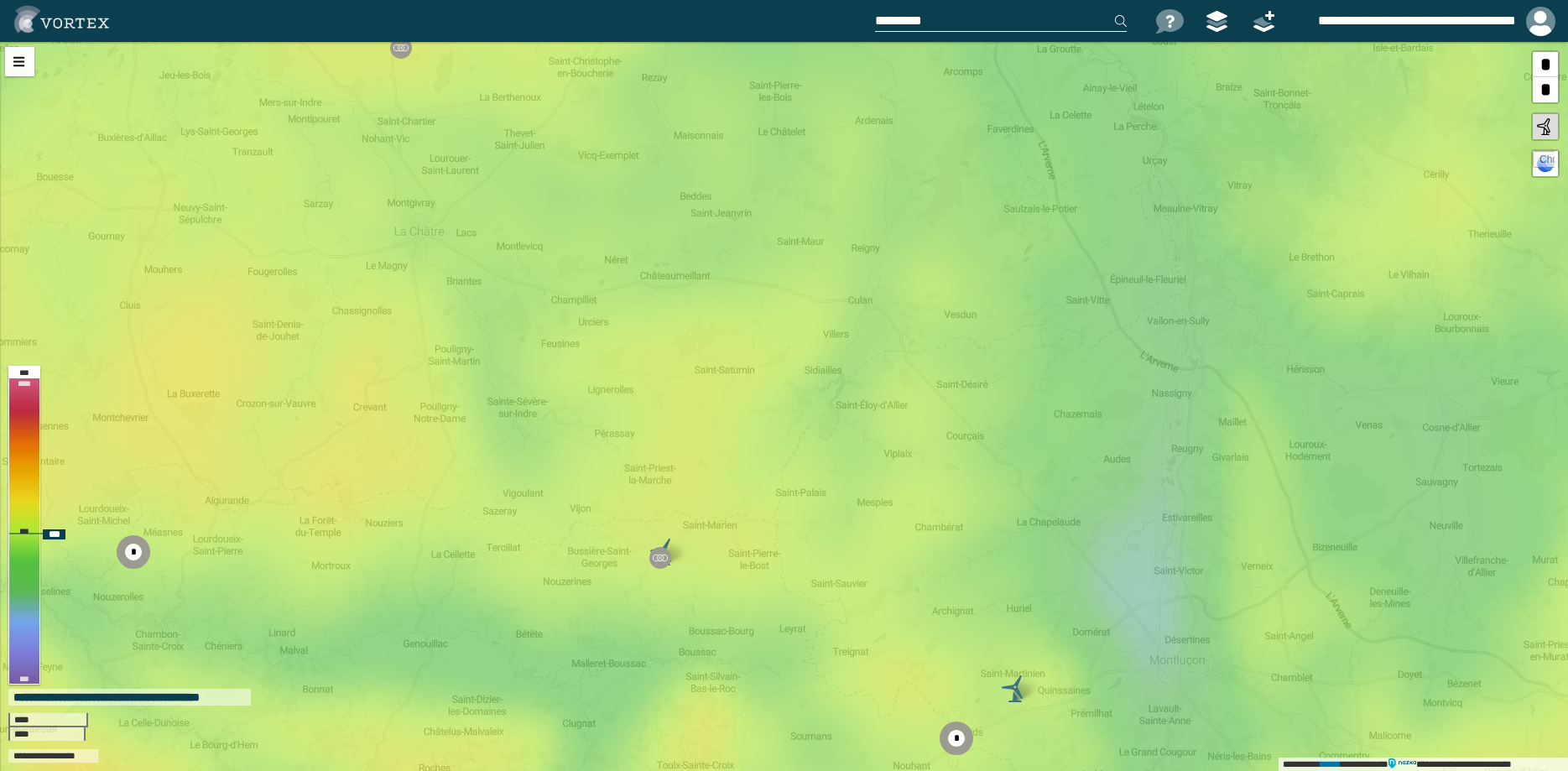 click on "**********" at bounding box center (784, 406) 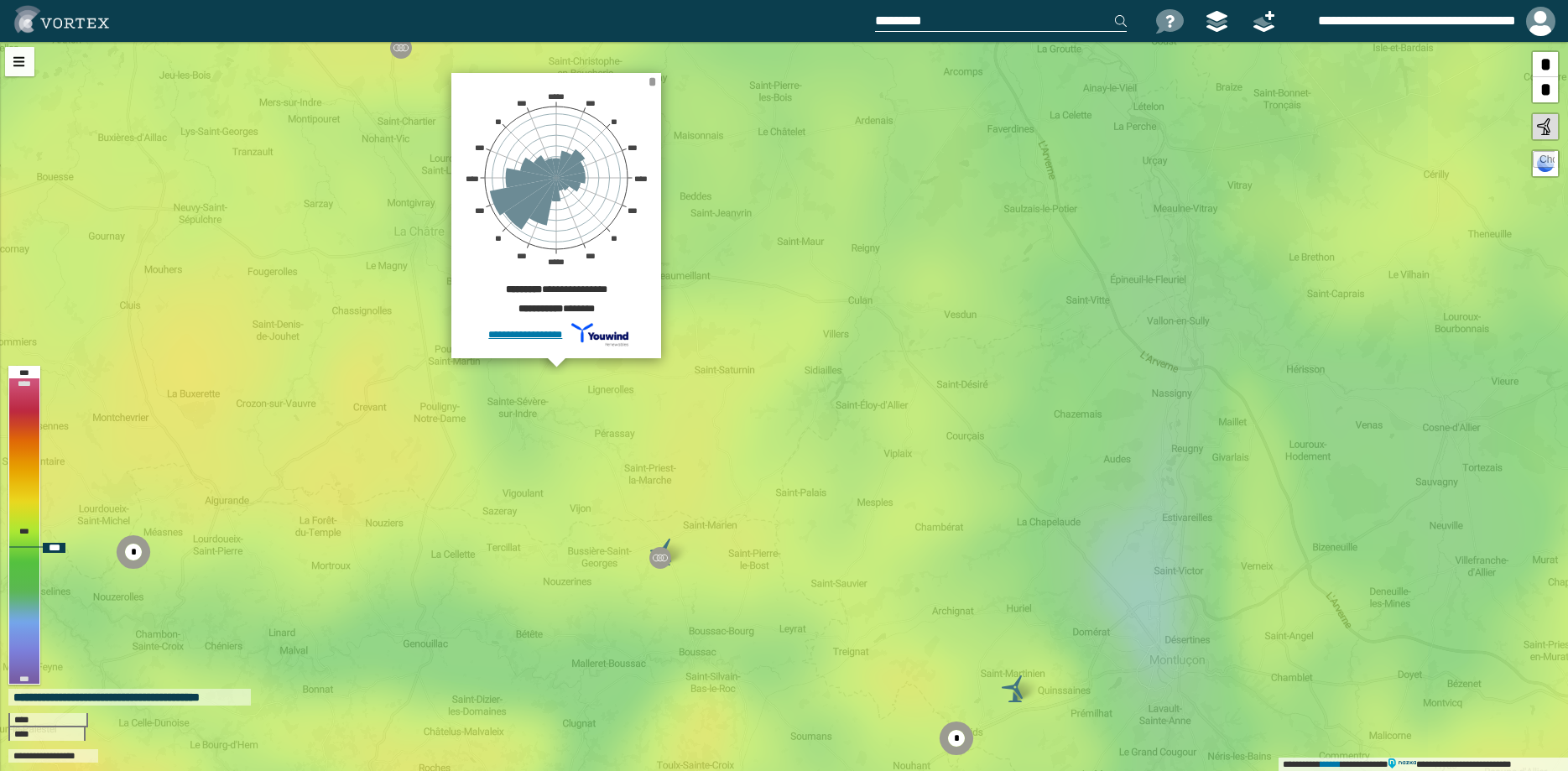 click on "*" at bounding box center (652, 81) 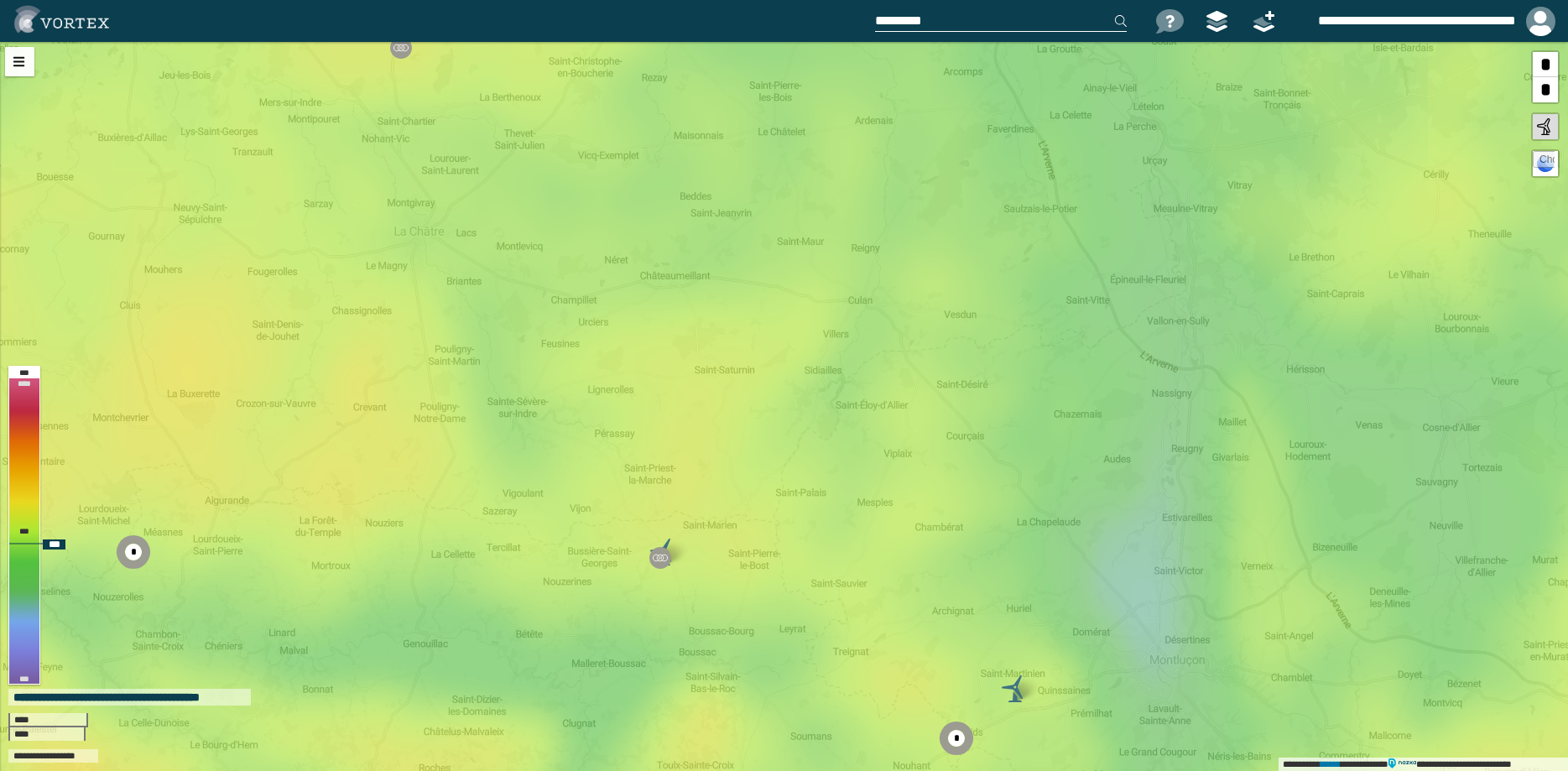 click on "**********" at bounding box center [784, 406] 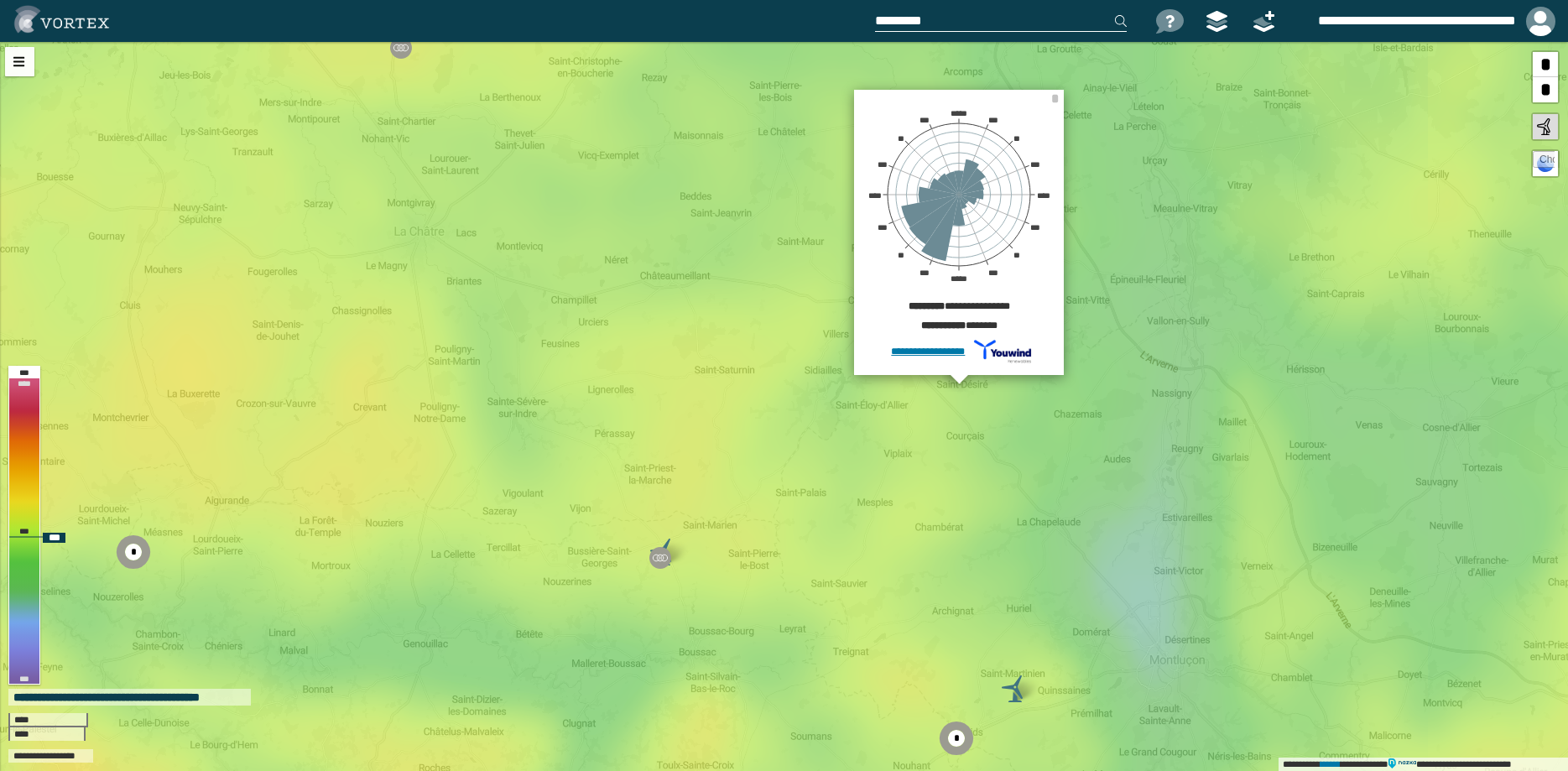 click on "**********" at bounding box center [784, 406] 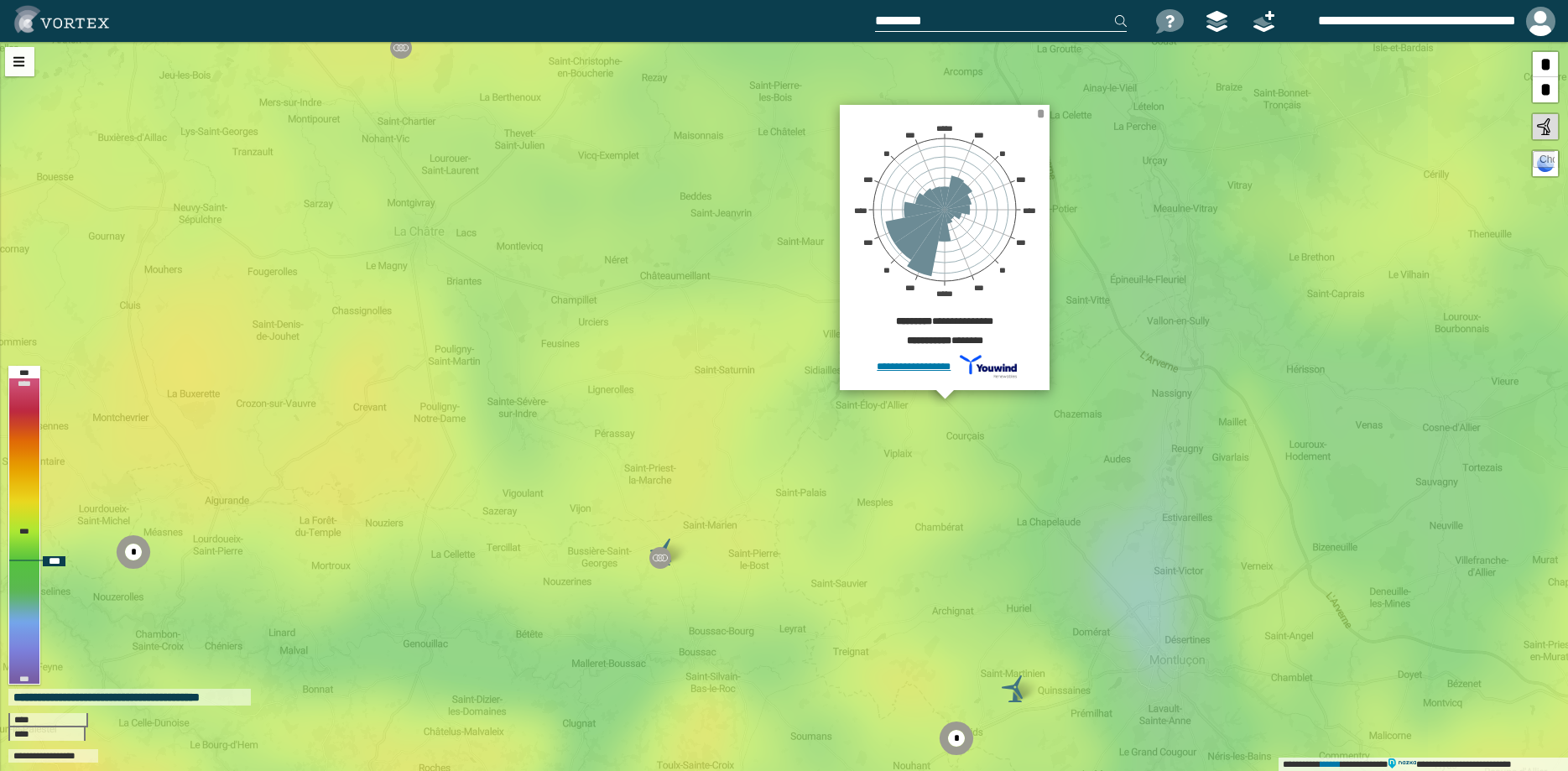click on "*" at bounding box center [1040, 113] 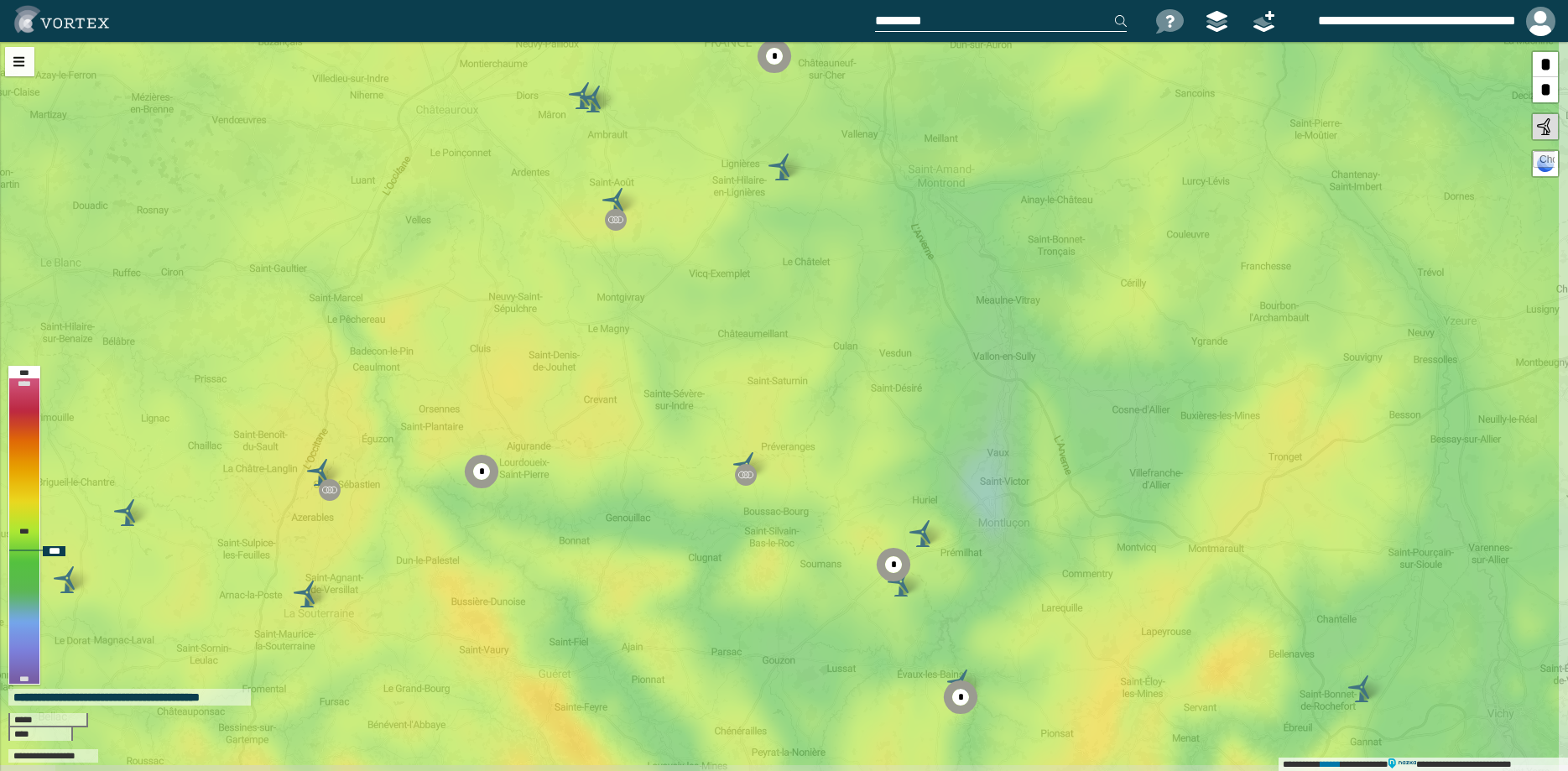 drag, startPoint x: 1258, startPoint y: 484, endPoint x: 1061, endPoint y: 446, distance: 200.6315 